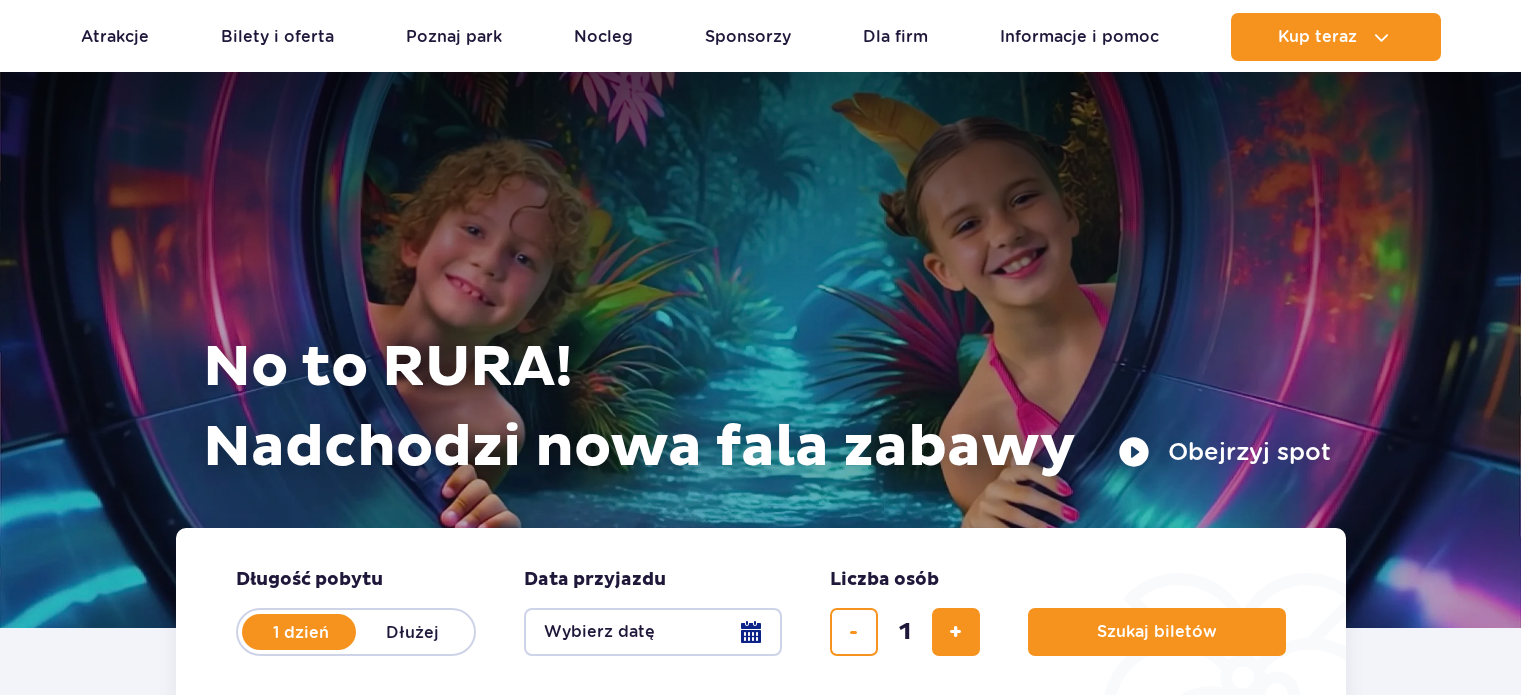 scroll, scrollTop: 213, scrollLeft: 0, axis: vertical 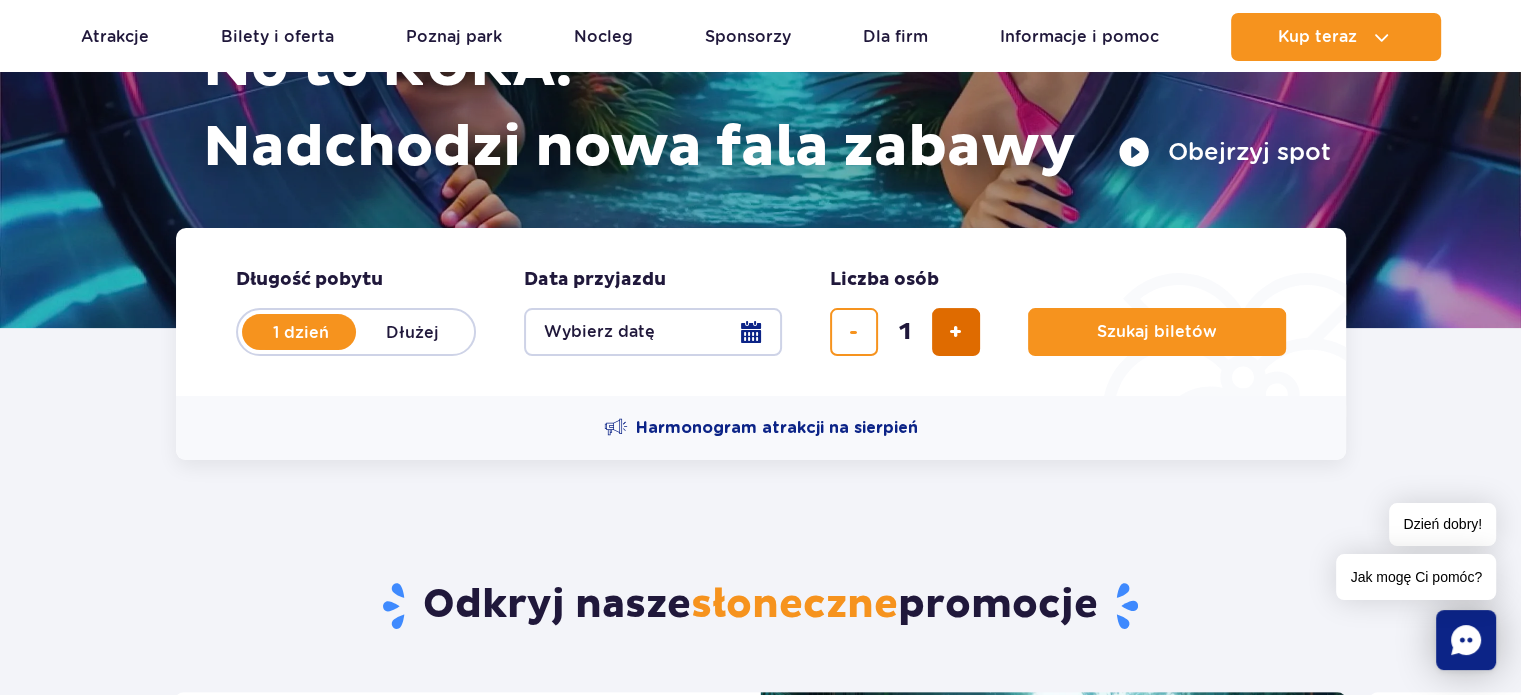 click at bounding box center (955, 332) 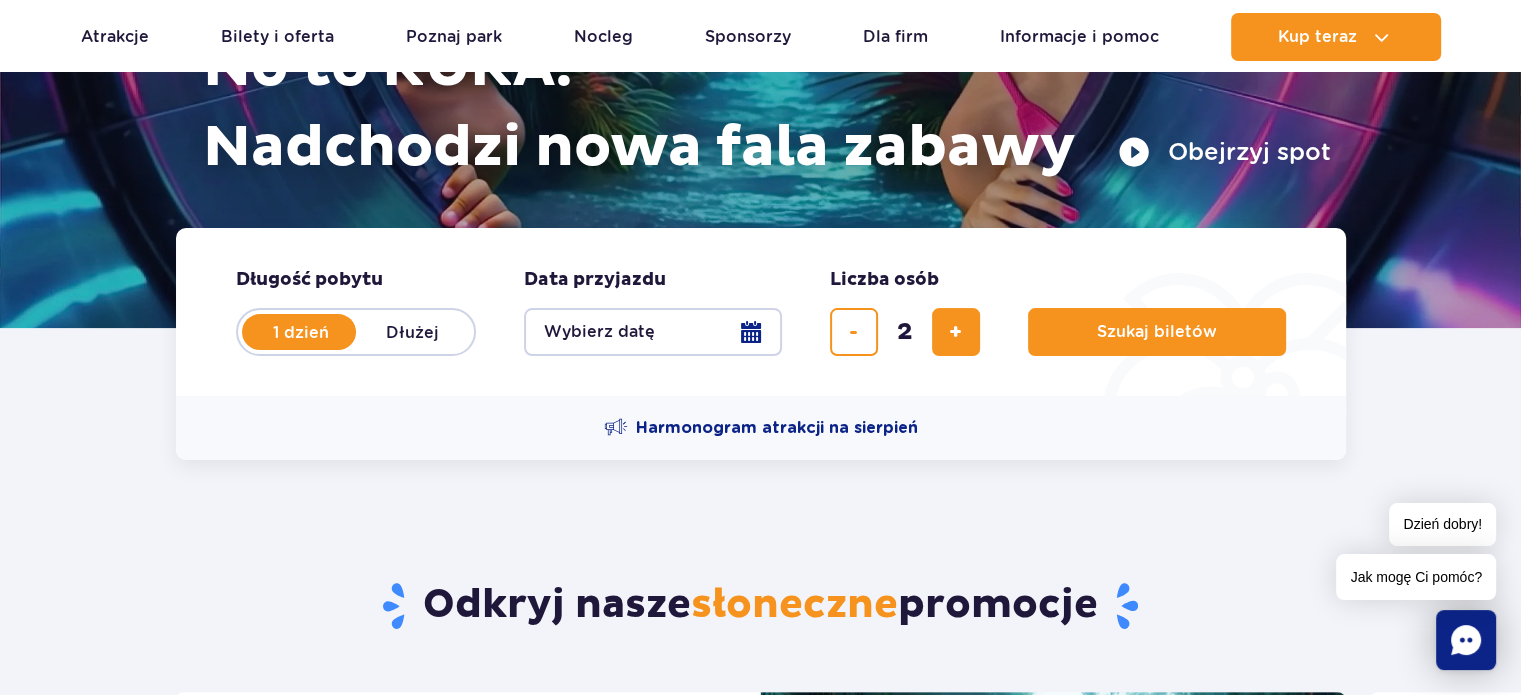 click on "Wybierz datę" at bounding box center [653, 332] 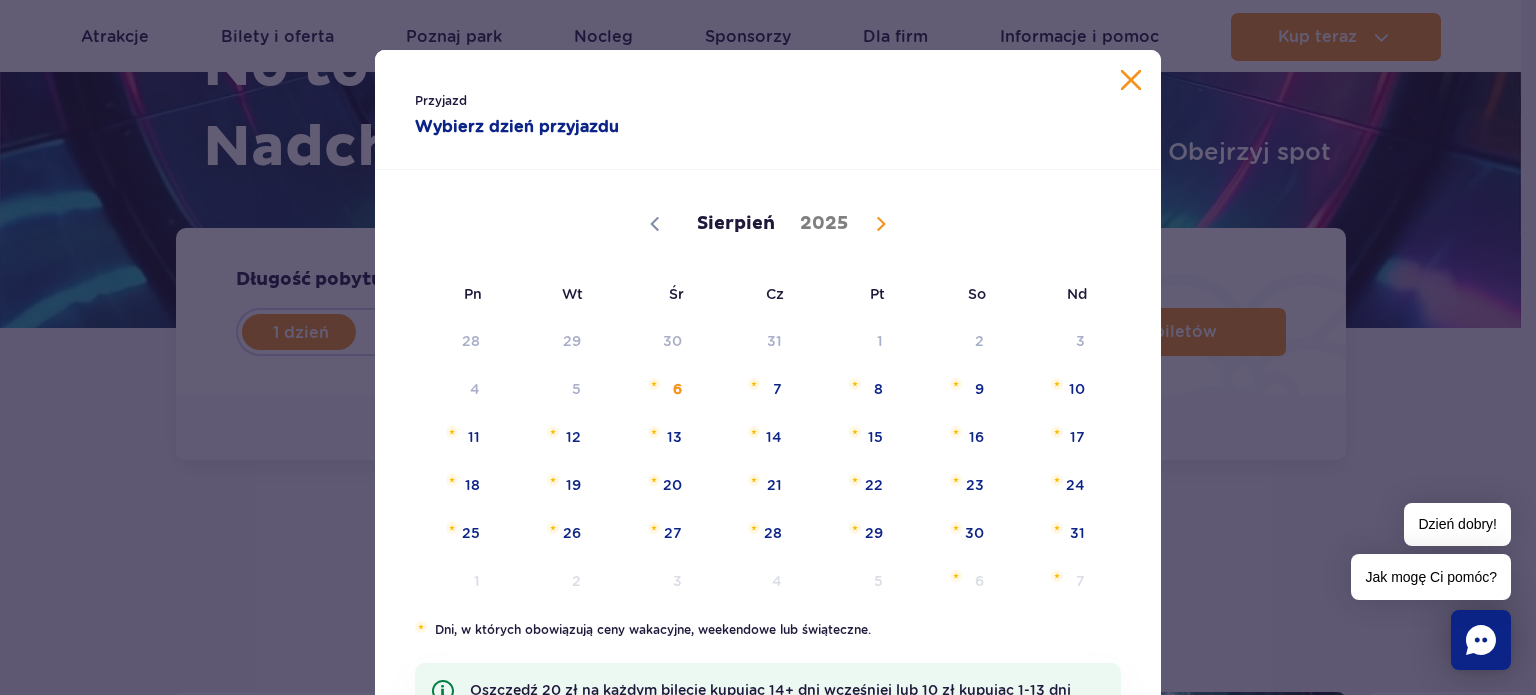 click 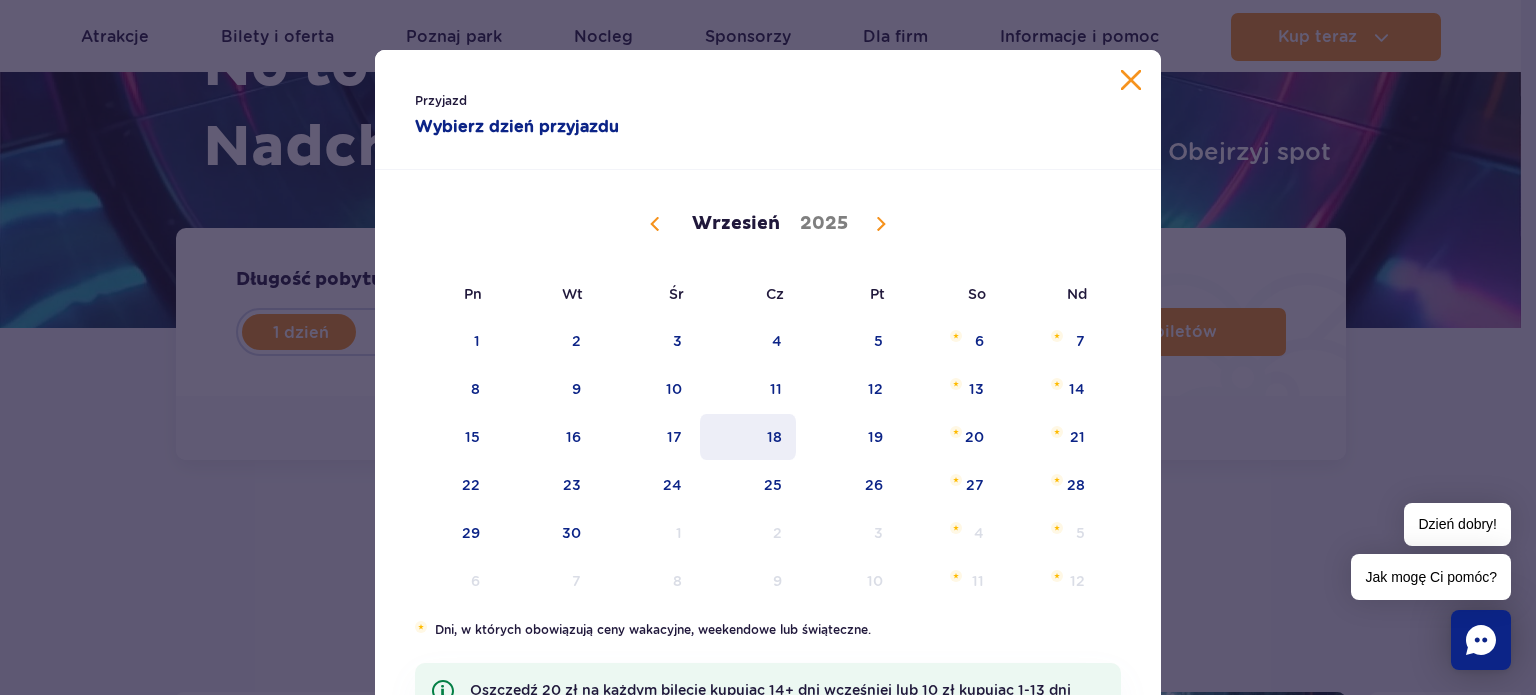 click on "18" at bounding box center [748, 437] 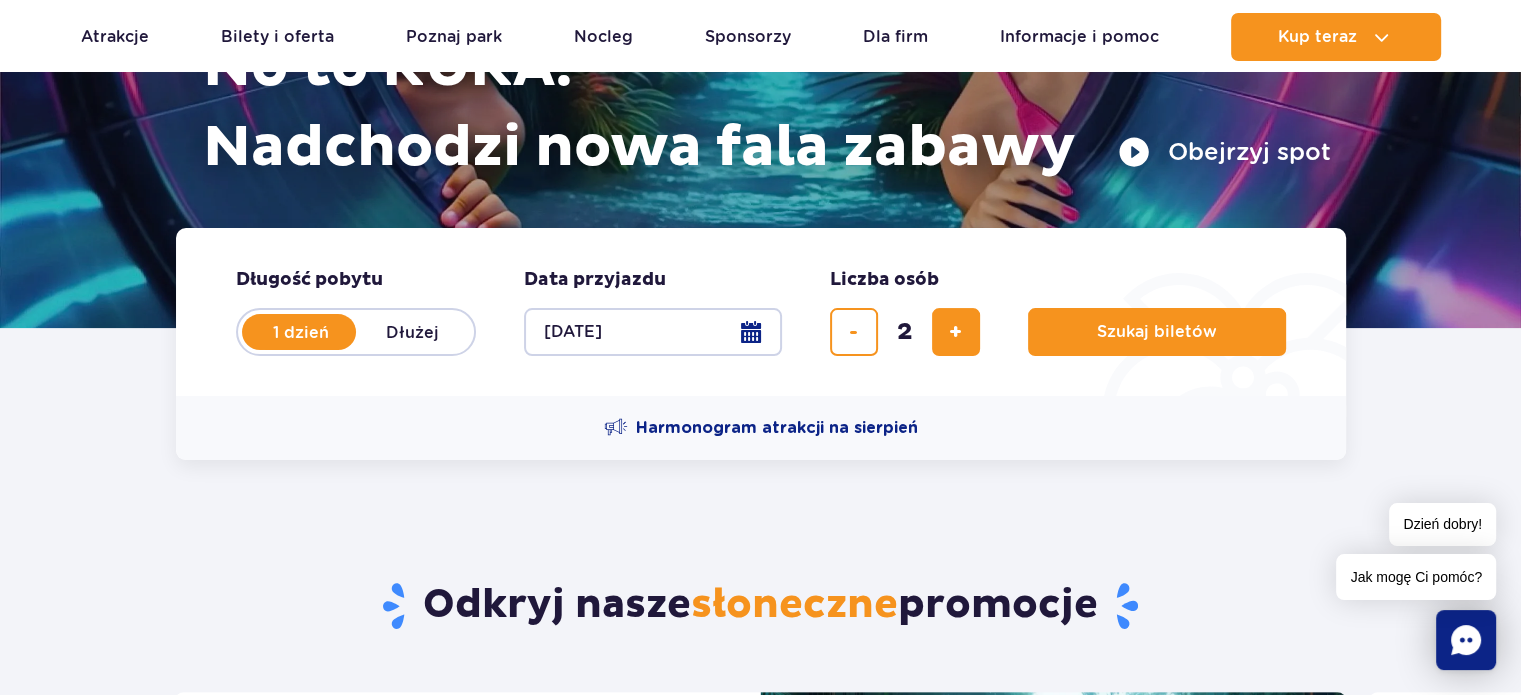 click on "Dłużej" at bounding box center (413, 332) 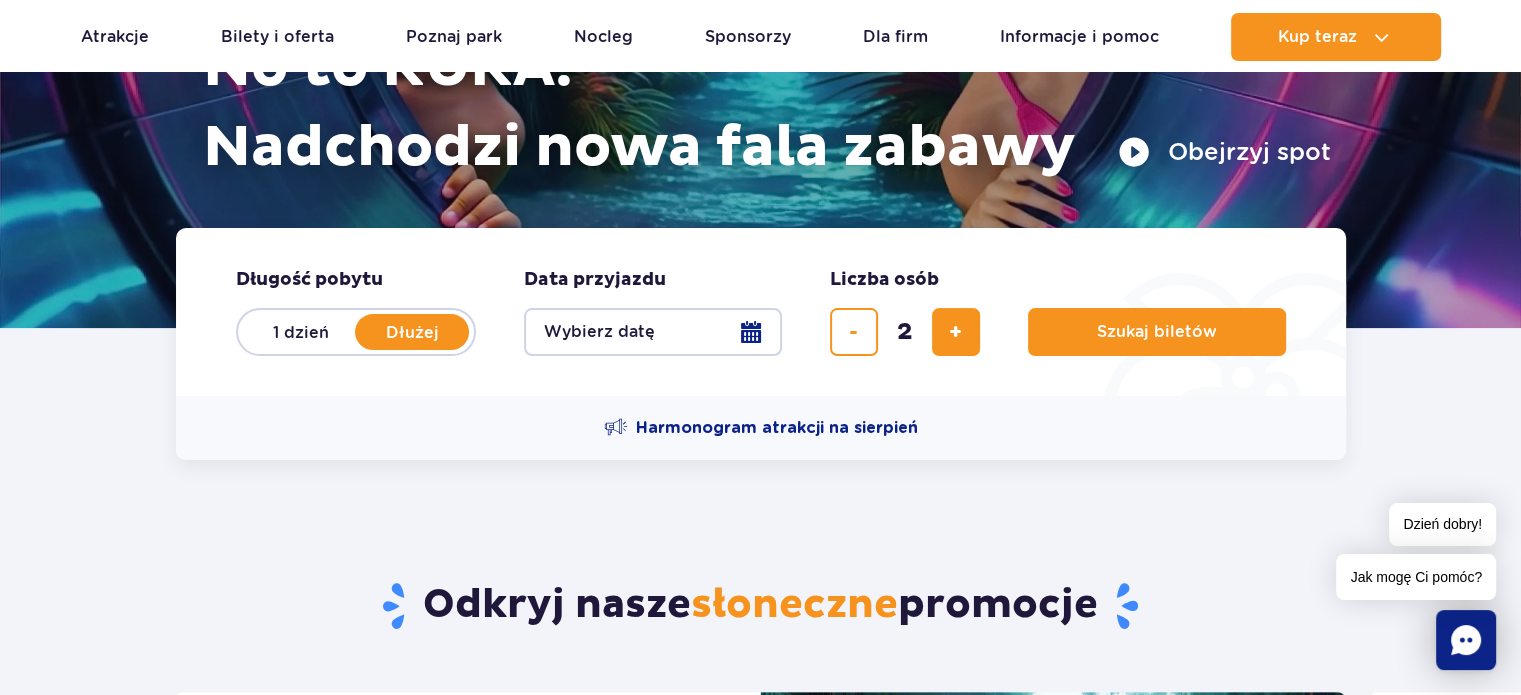 click on "Wybierz datę" at bounding box center (653, 332) 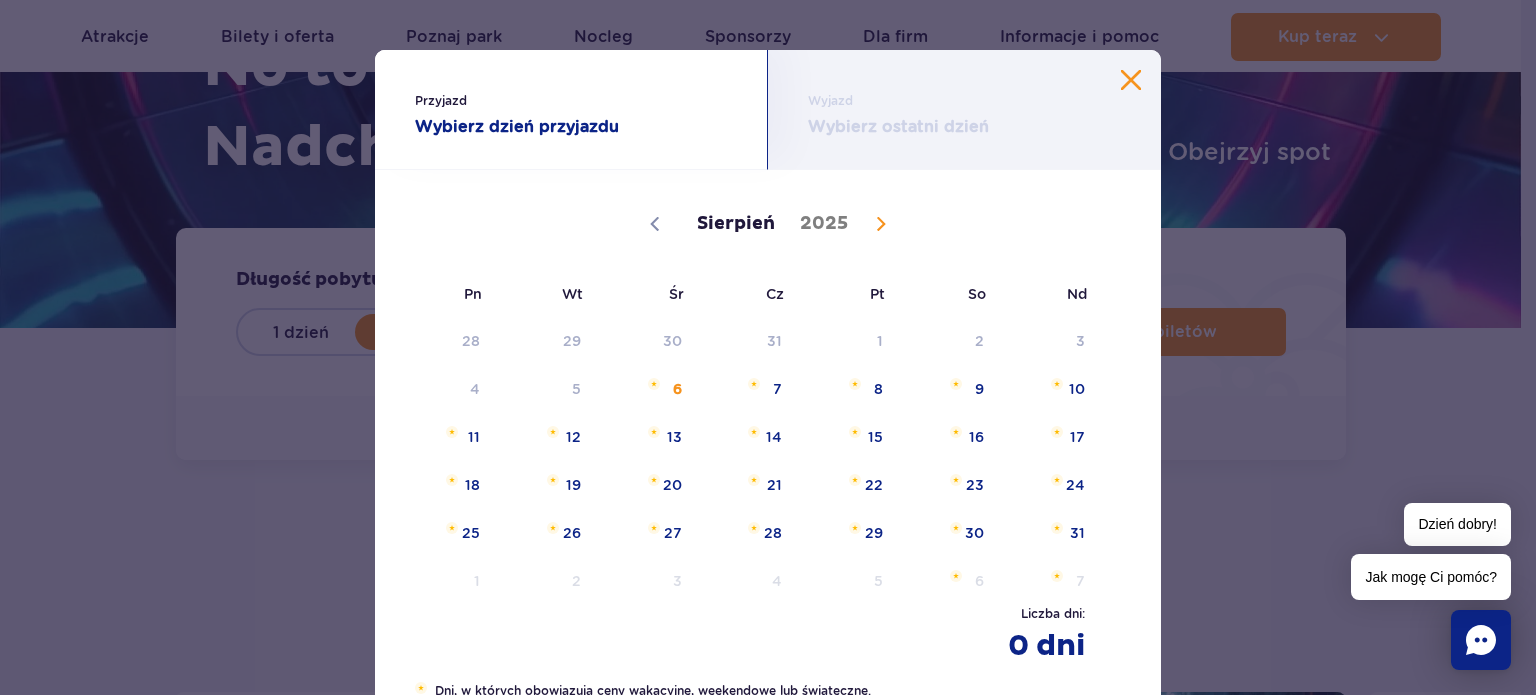 click at bounding box center [881, 224] 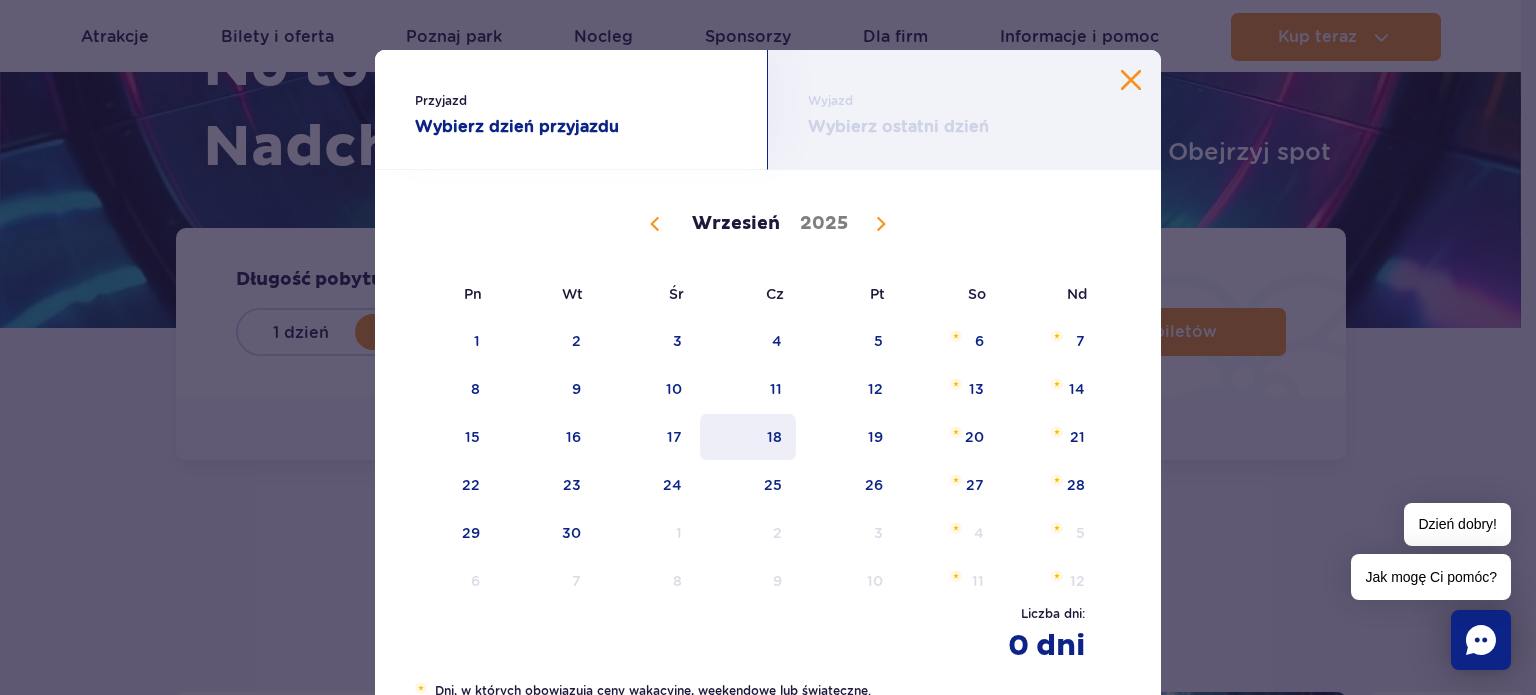 click on "18" at bounding box center [748, 437] 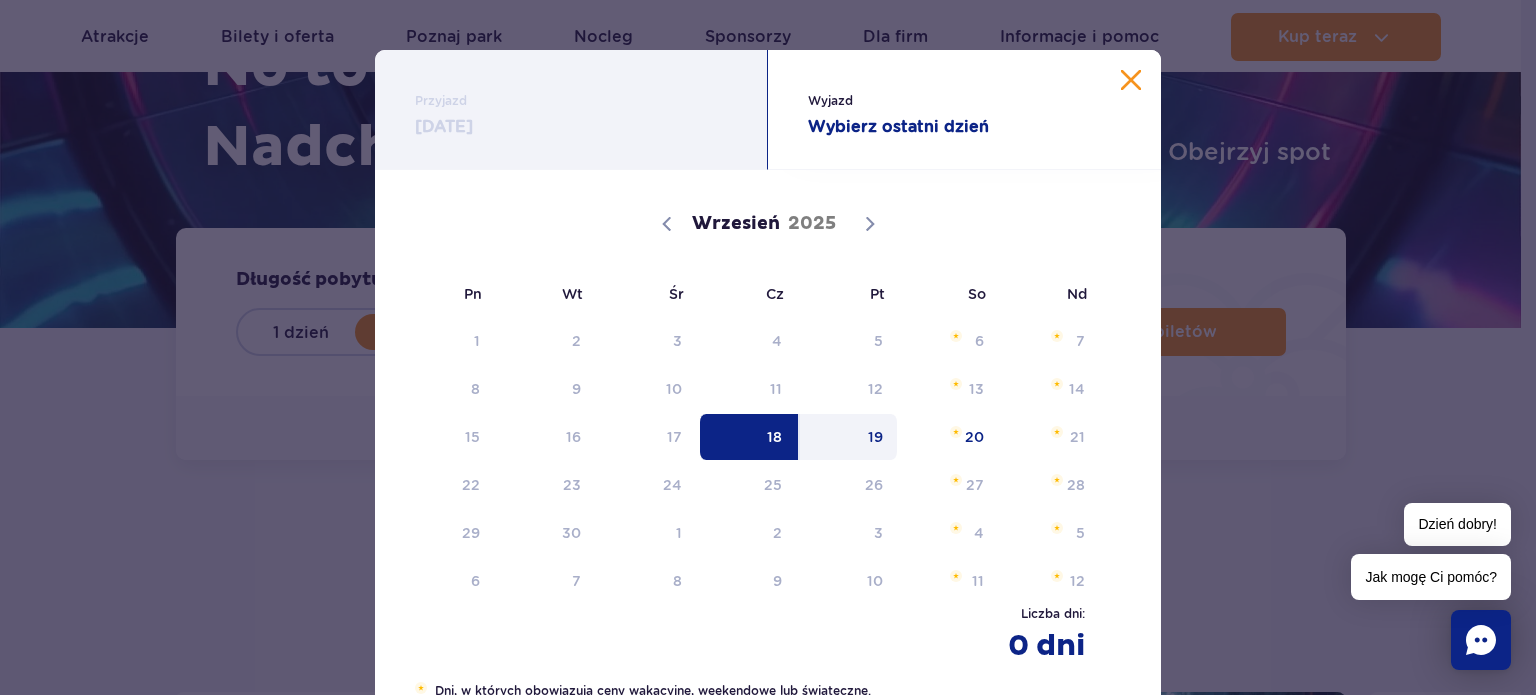 click on "19" at bounding box center (848, 437) 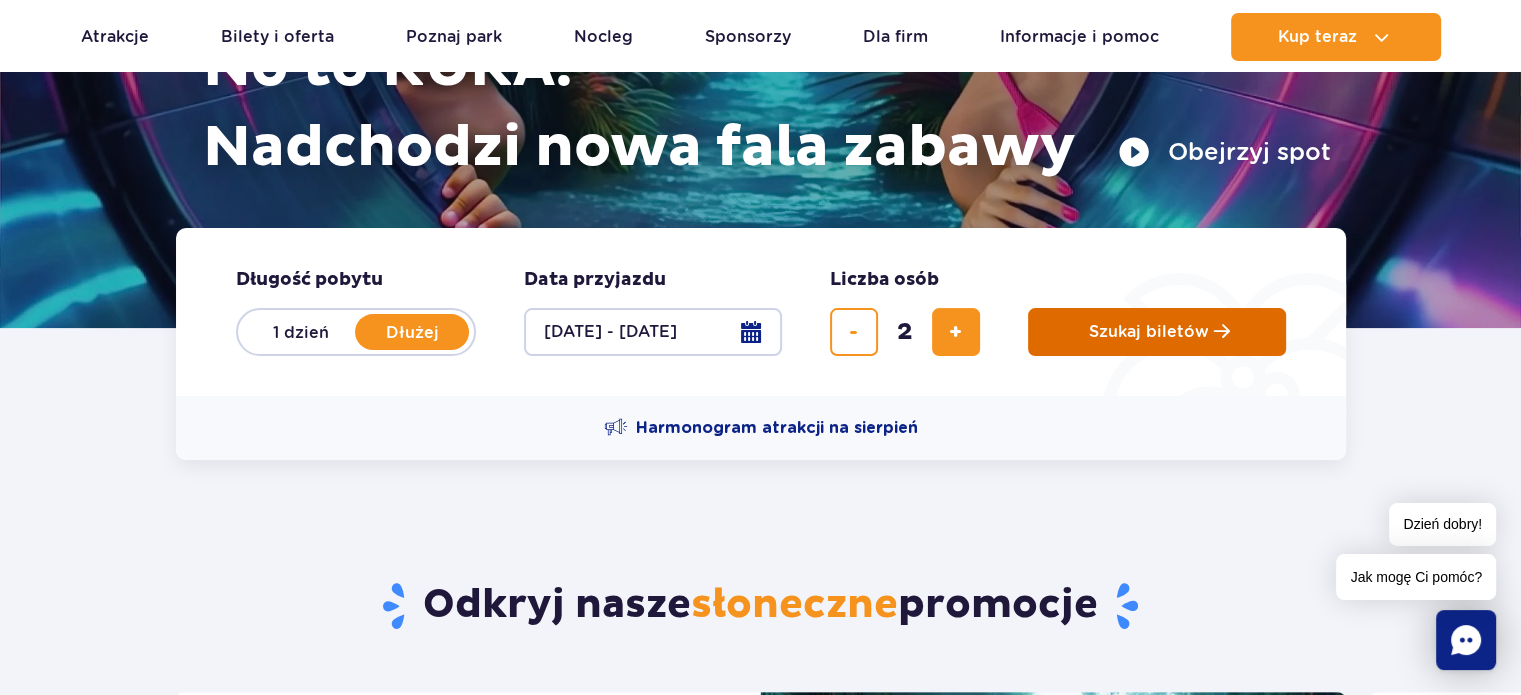click on "Szukaj biletów" at bounding box center [1157, 332] 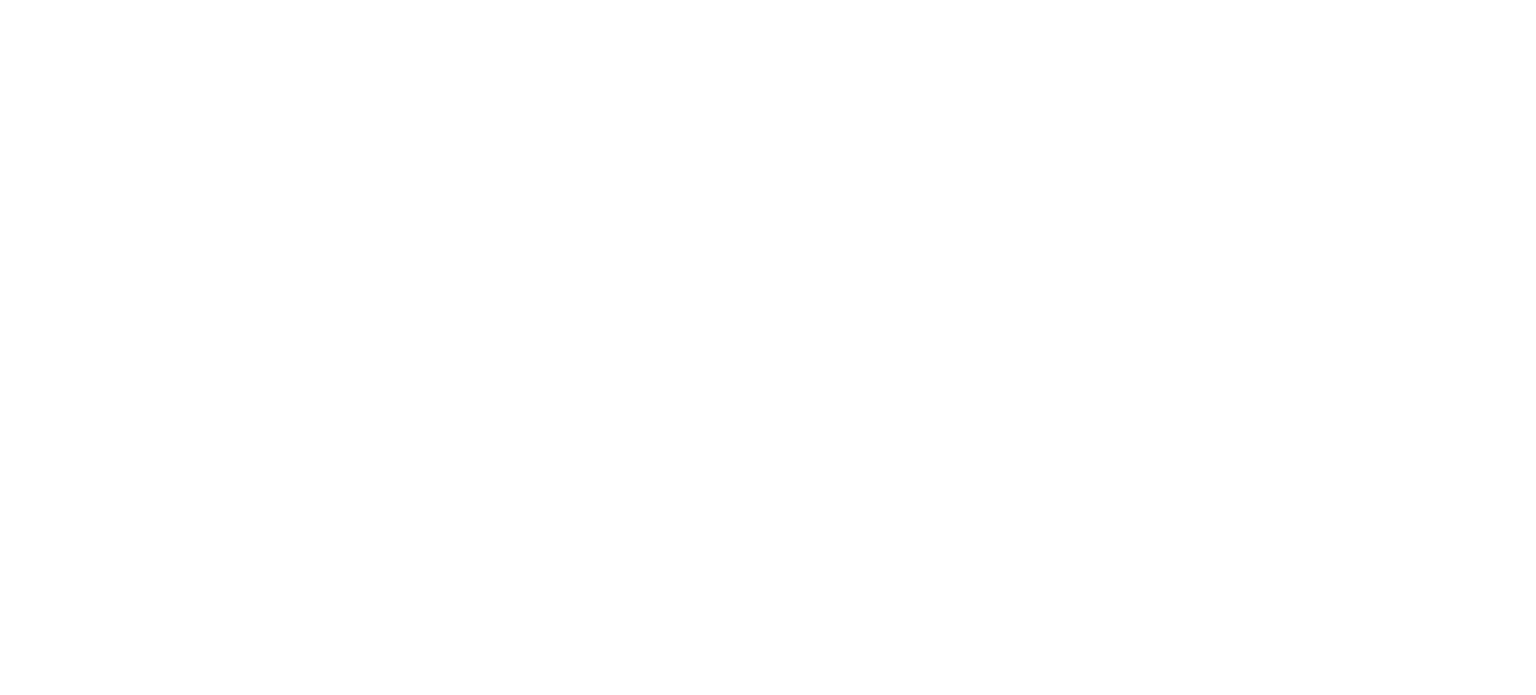 scroll, scrollTop: 0, scrollLeft: 0, axis: both 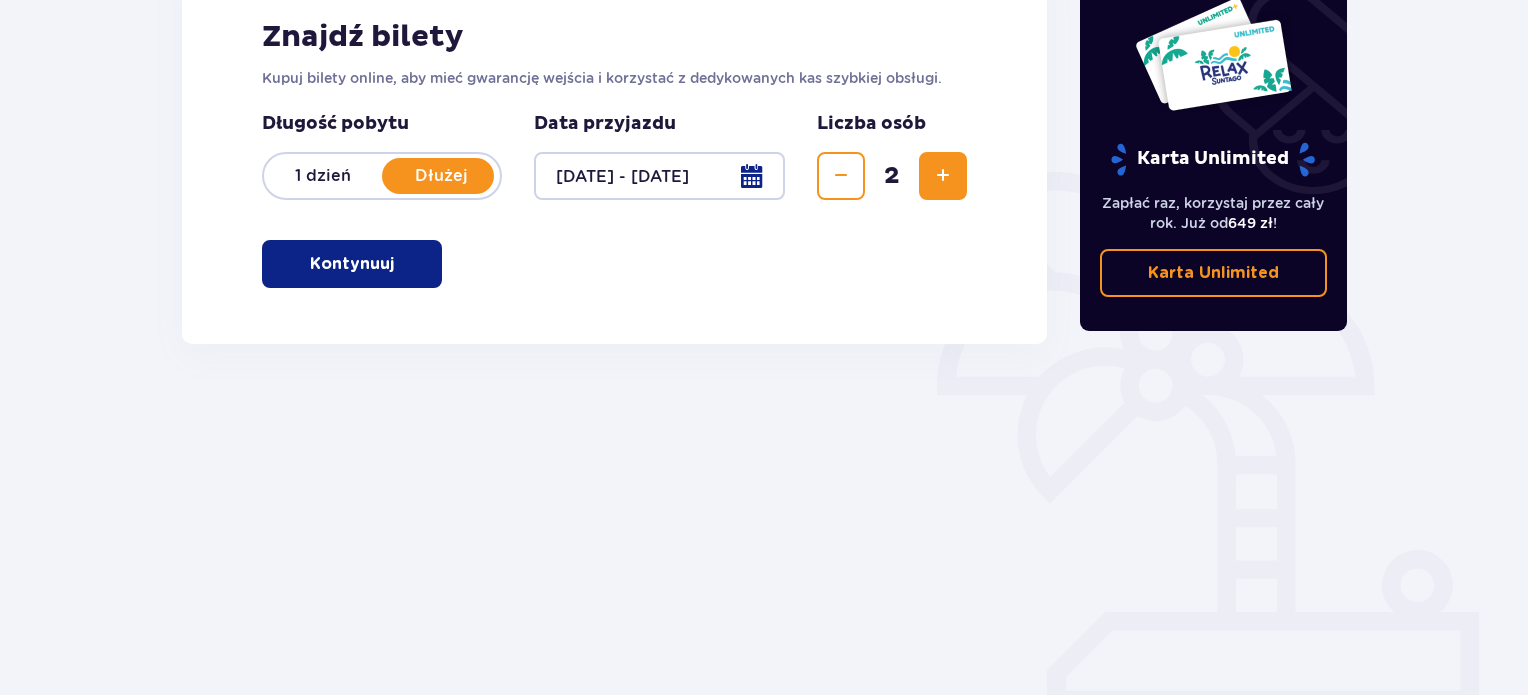 click at bounding box center [398, 264] 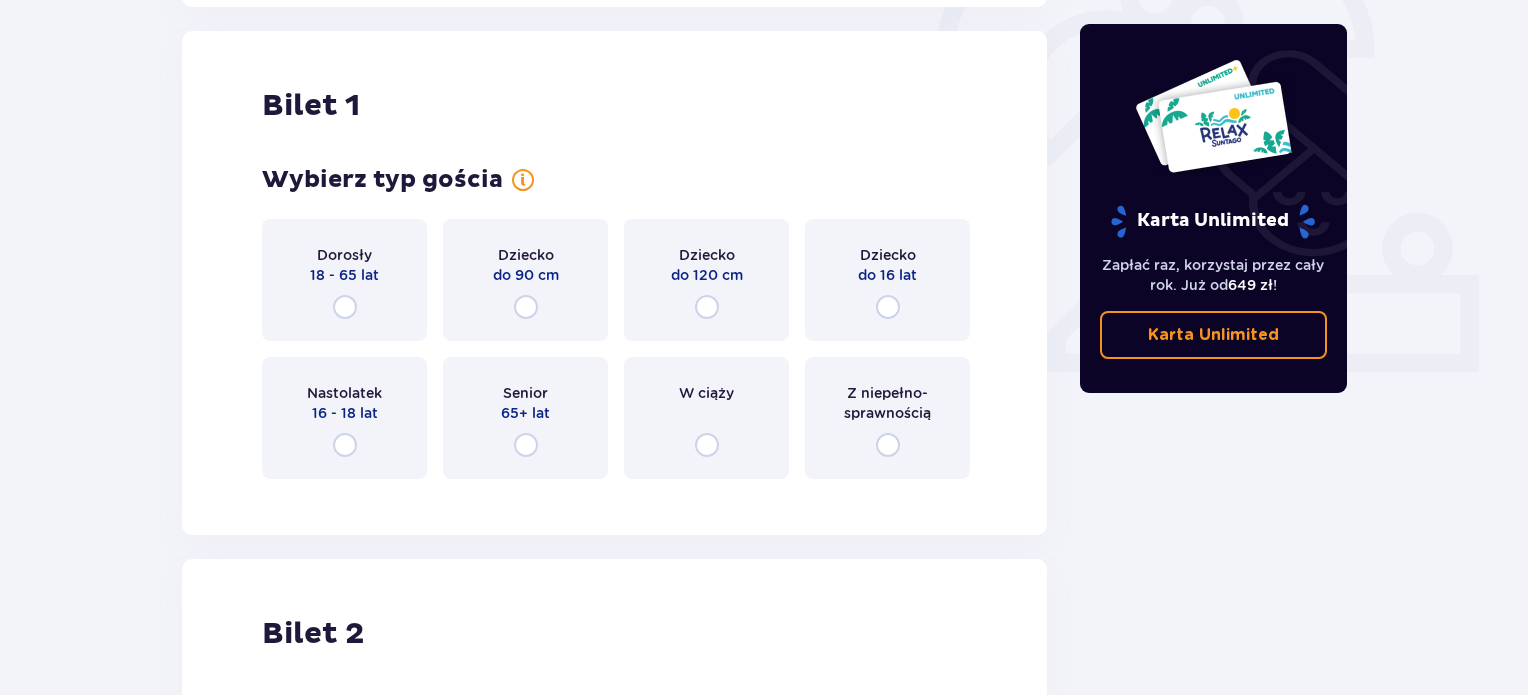 scroll, scrollTop: 668, scrollLeft: 0, axis: vertical 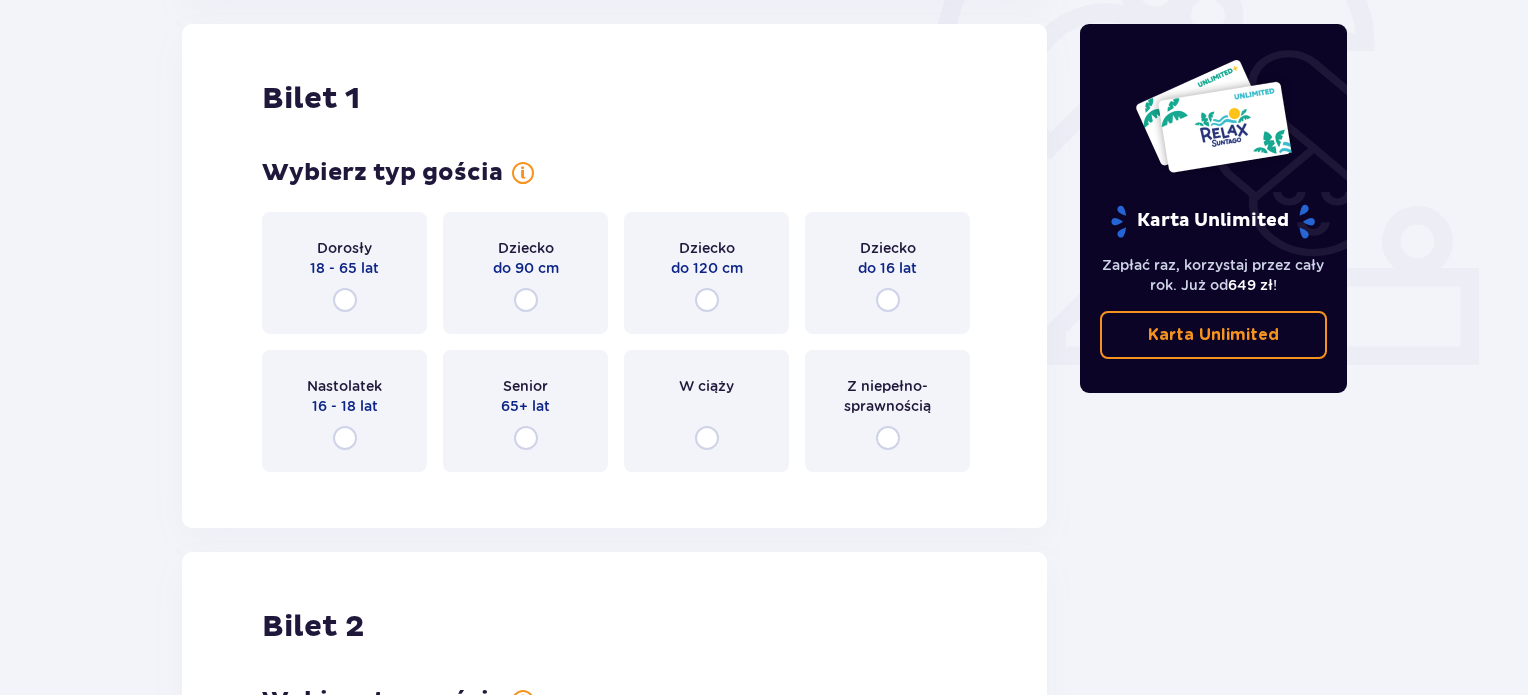 click on "Dorosły 18 - 65 lat" at bounding box center (344, 258) 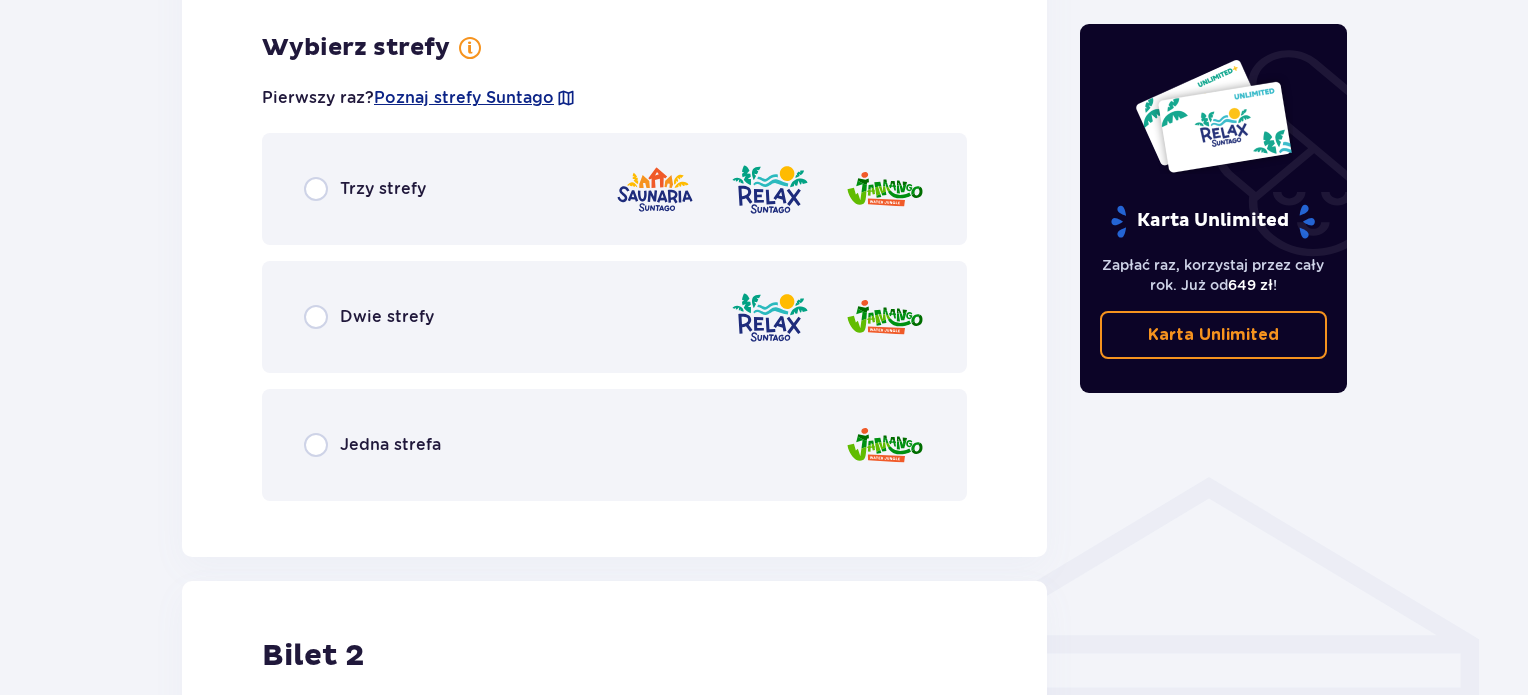 scroll, scrollTop: 1156, scrollLeft: 0, axis: vertical 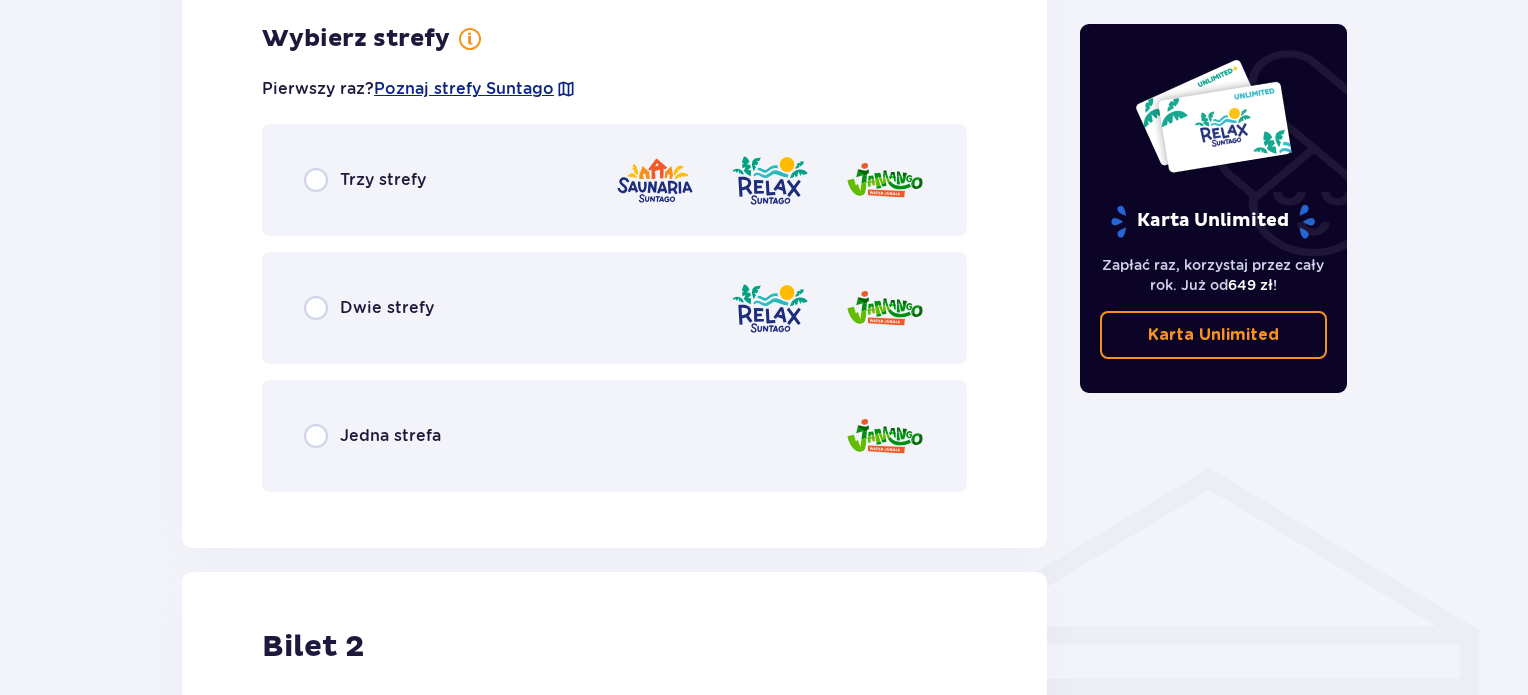 click on "Trzy strefy" at bounding box center (614, 180) 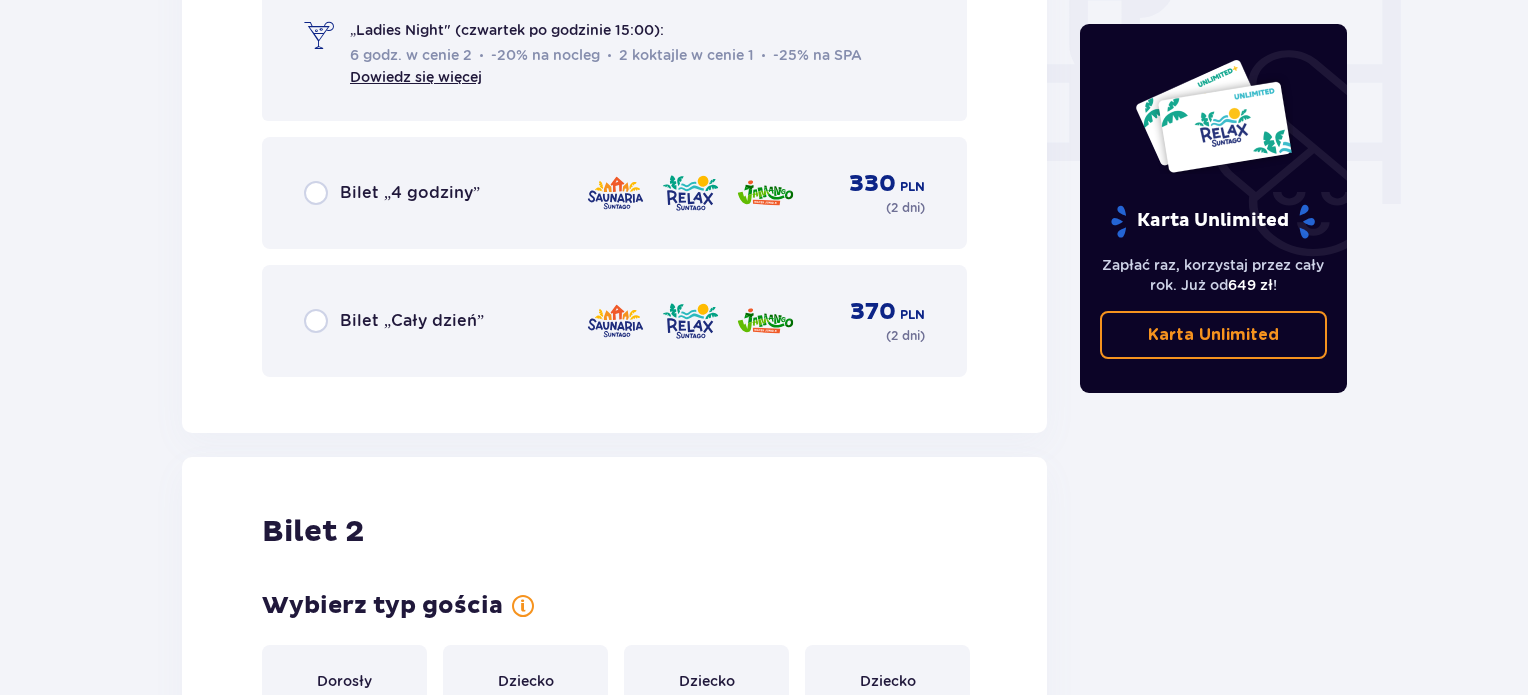 scroll, scrollTop: 1964, scrollLeft: 0, axis: vertical 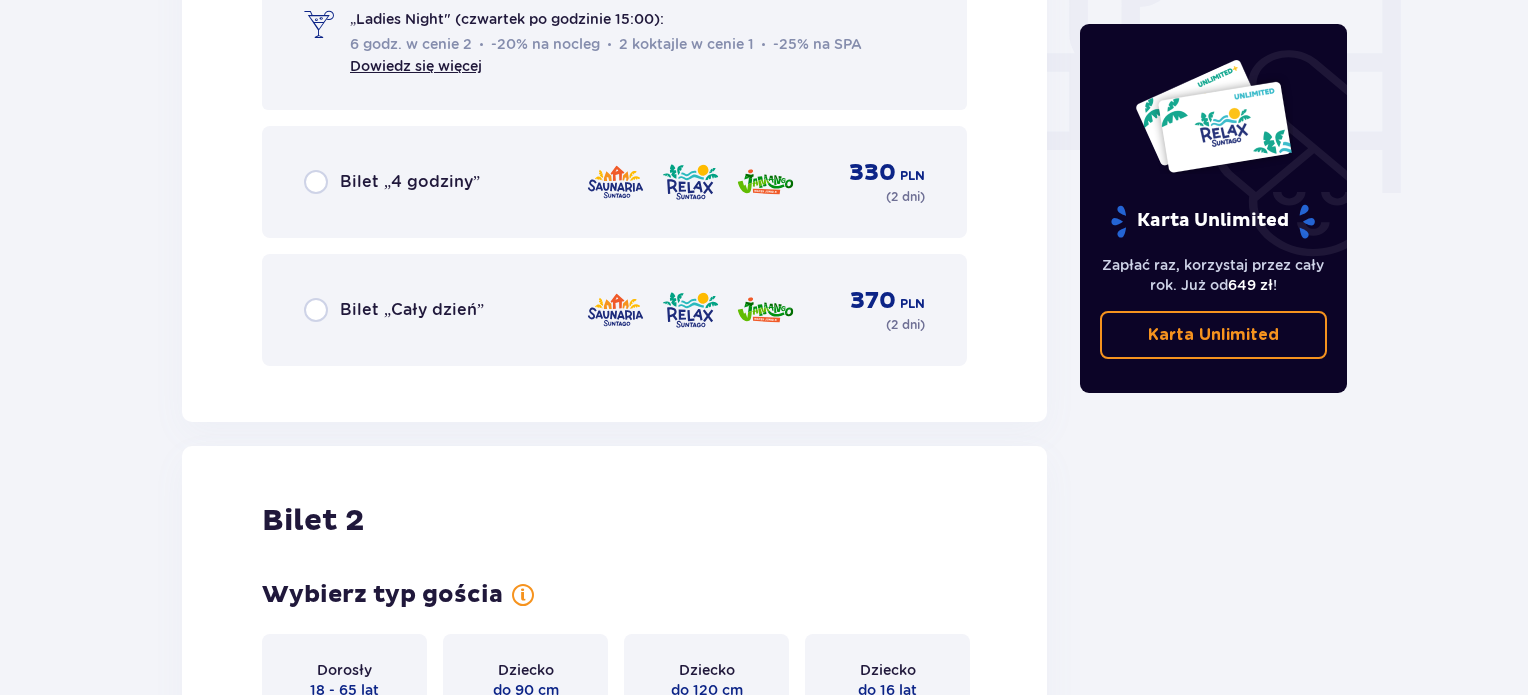 click on "Bilet „Cały dzień”   370 PLN ( 2 dni )" at bounding box center (614, 310) 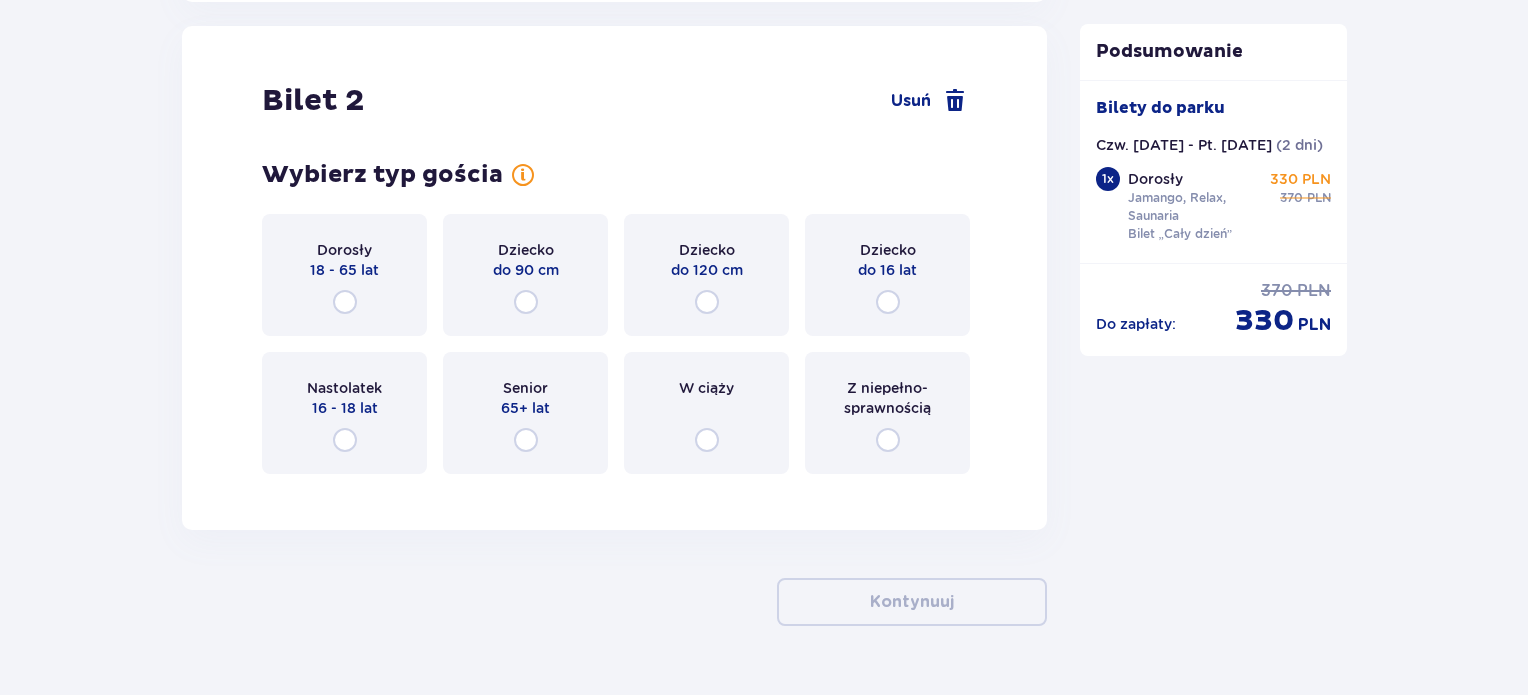 scroll, scrollTop: 2385, scrollLeft: 0, axis: vertical 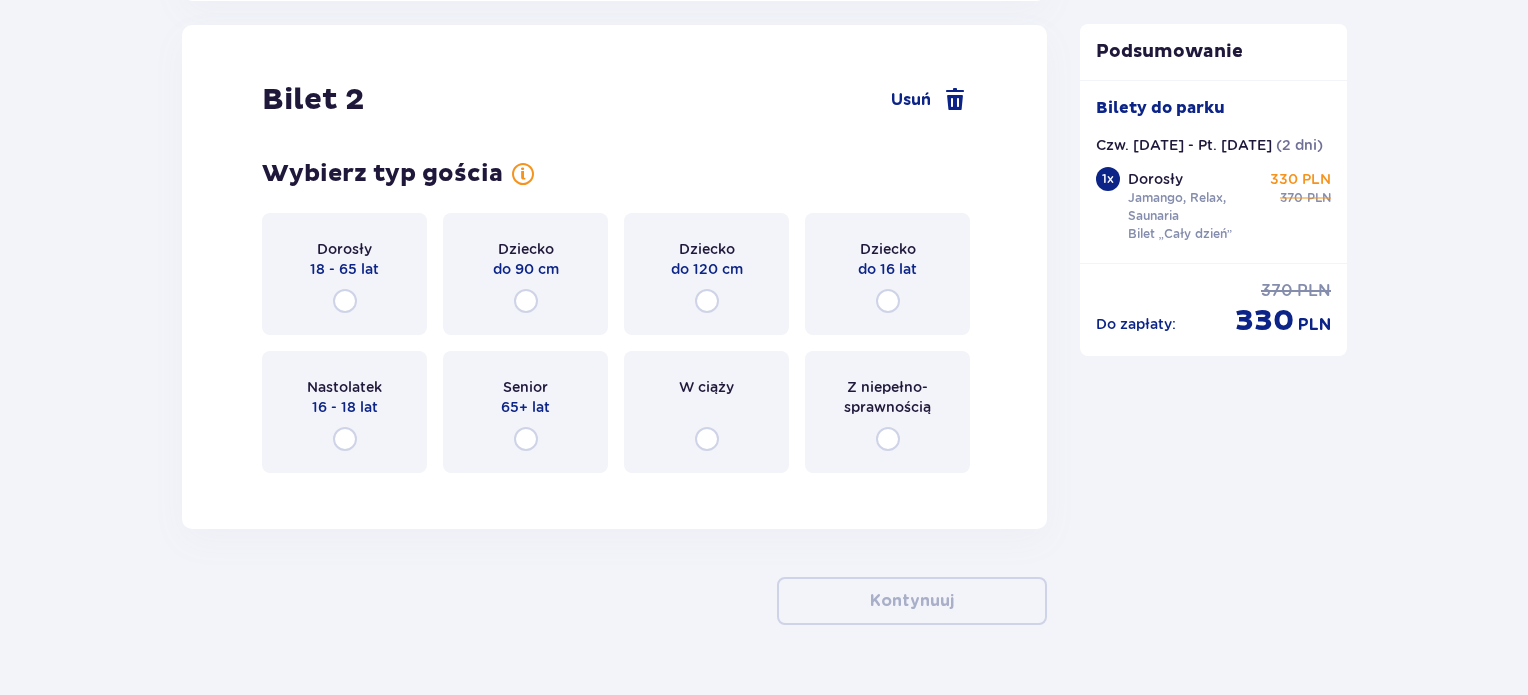 click on "Dorosły" at bounding box center [344, 249] 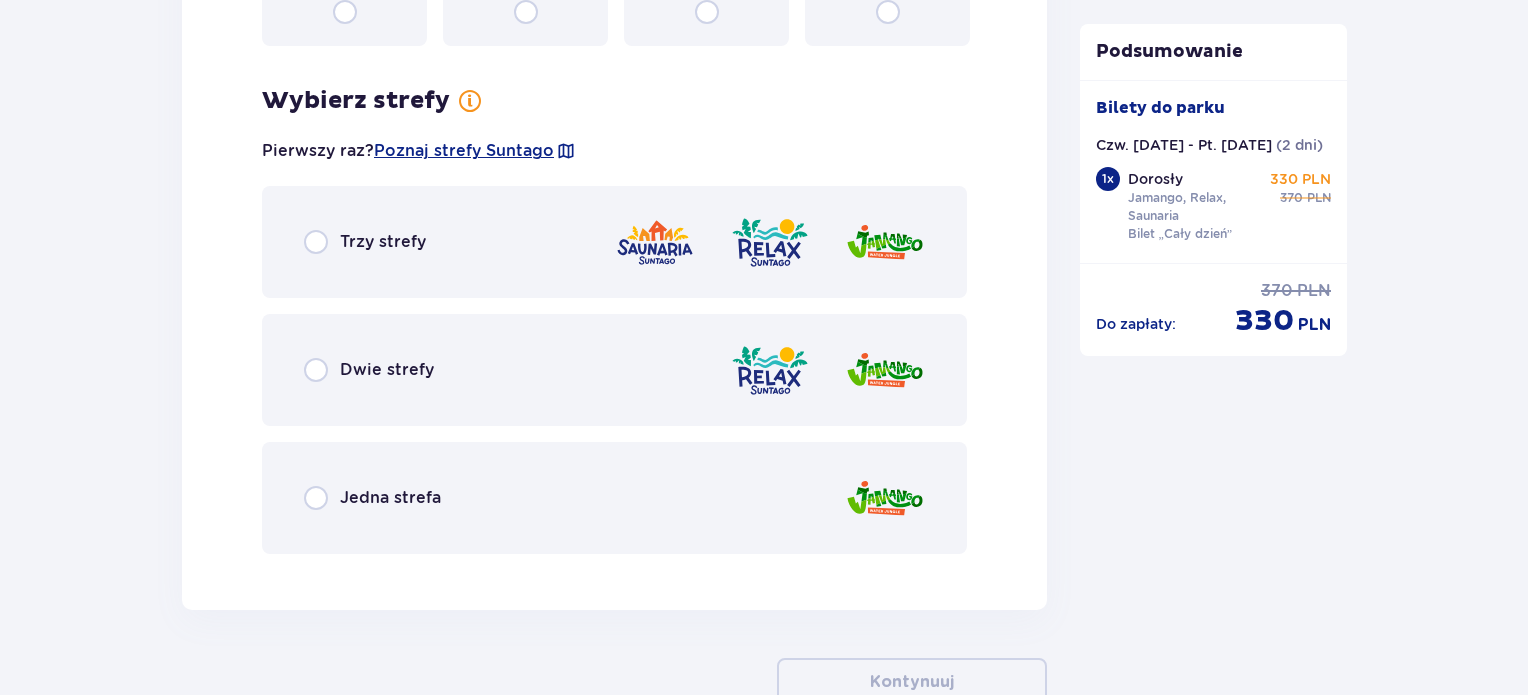 scroll, scrollTop: 2873, scrollLeft: 0, axis: vertical 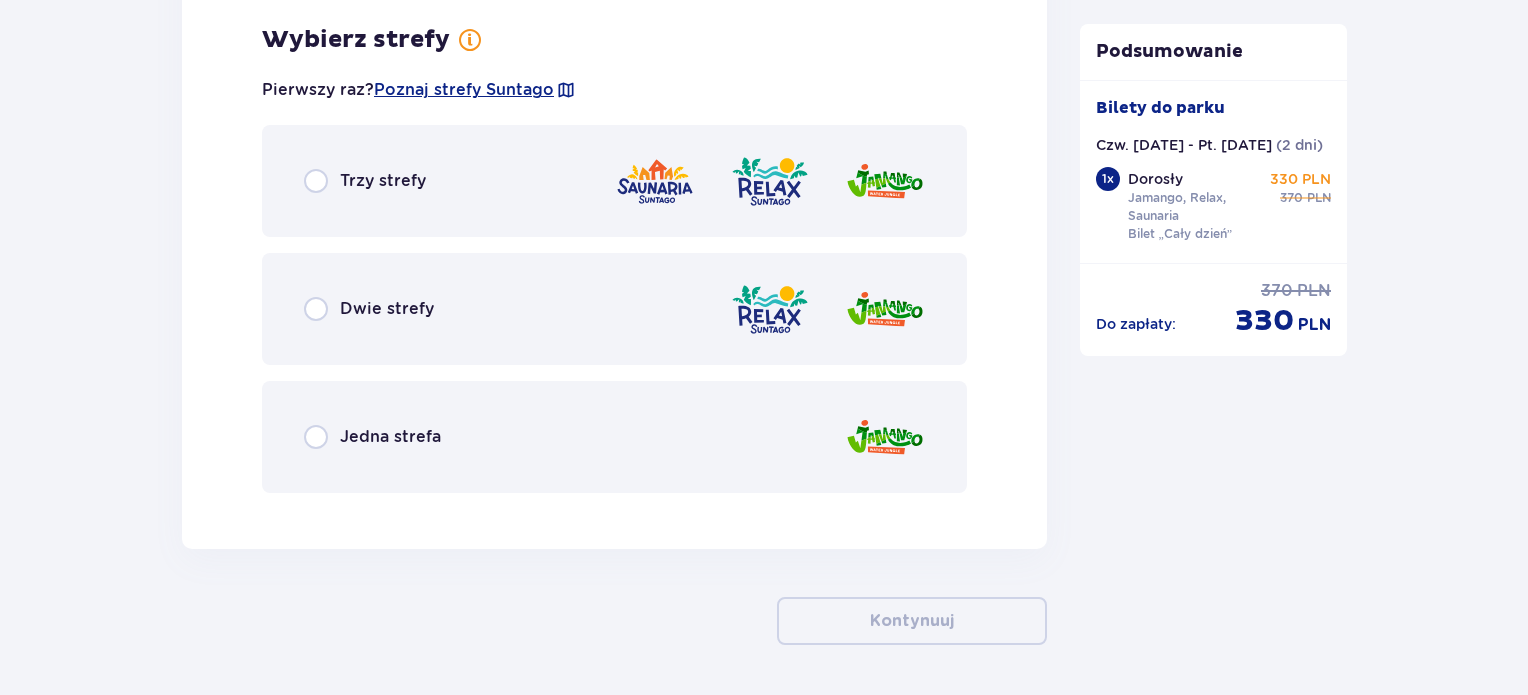 click on "Trzy strefy" at bounding box center (614, 181) 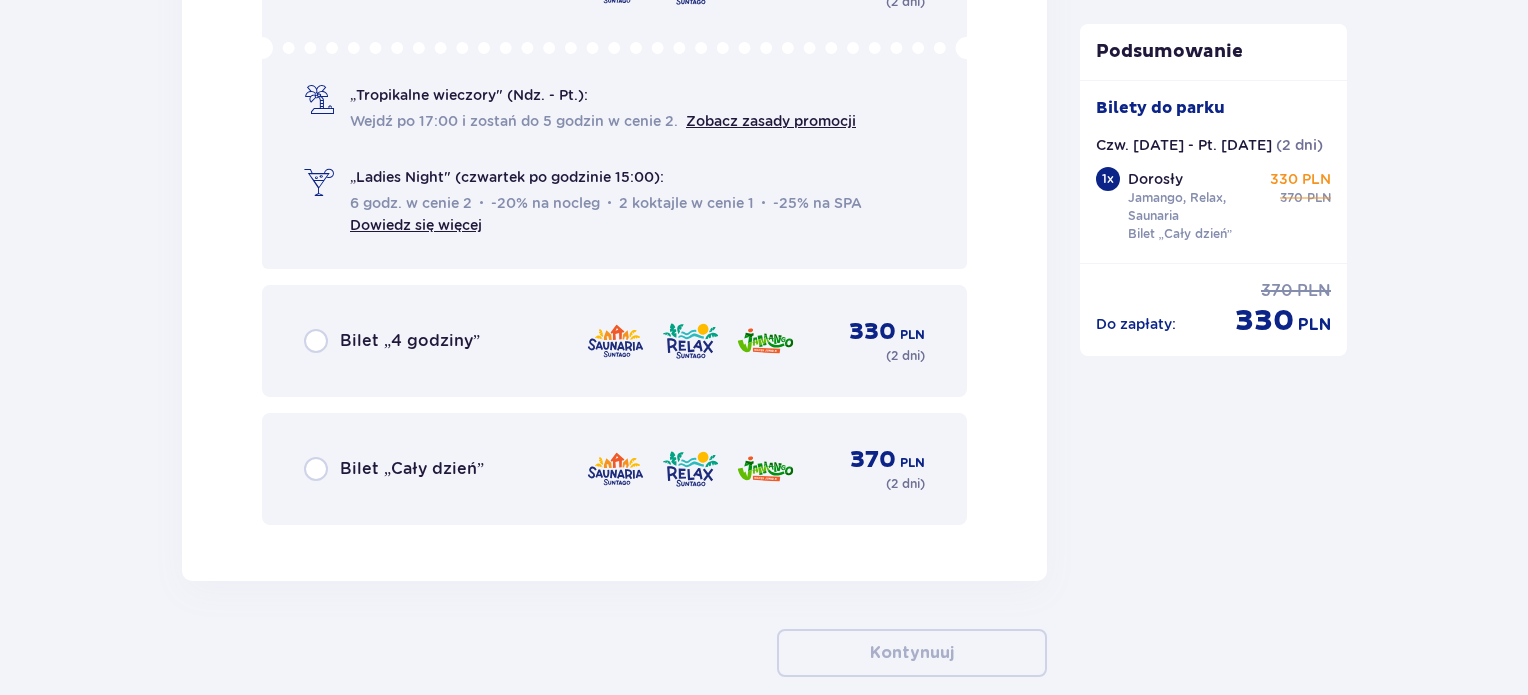 scroll, scrollTop: 3624, scrollLeft: 0, axis: vertical 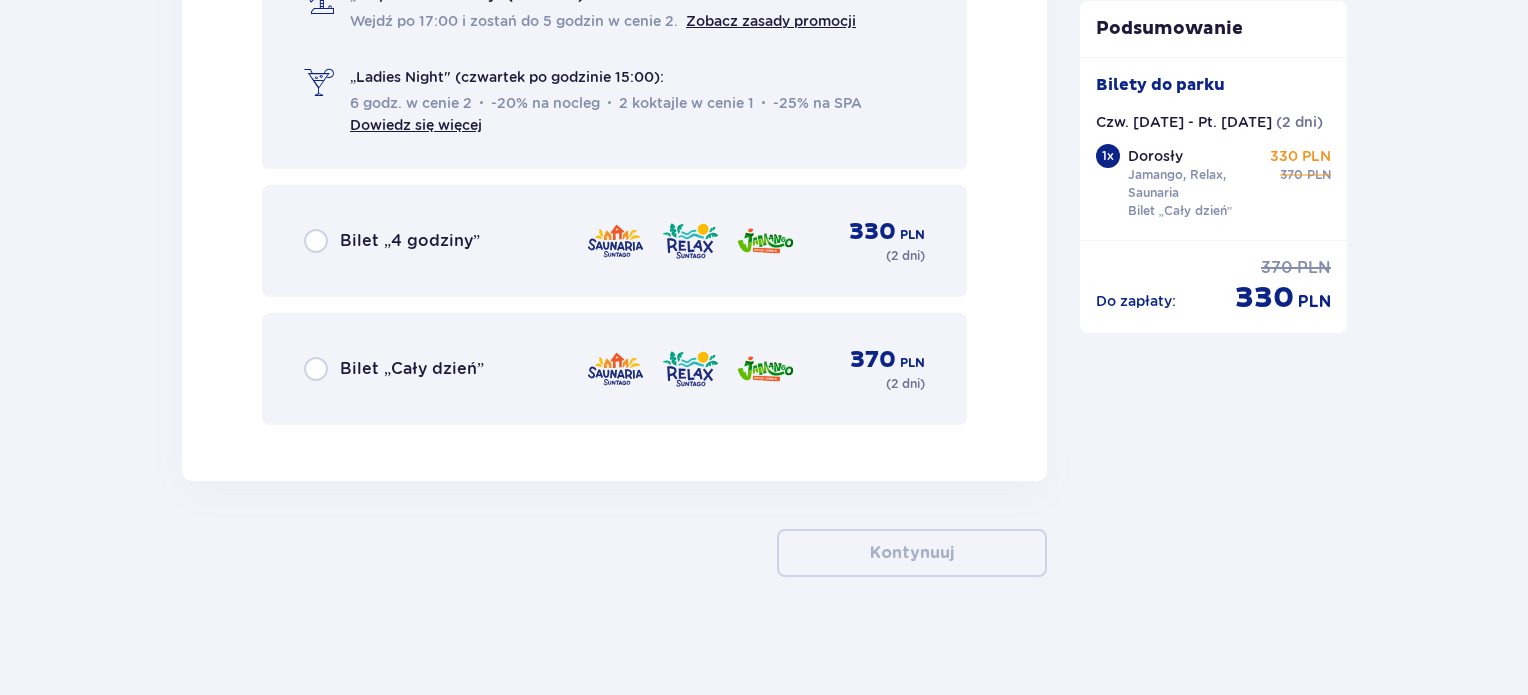 click on "Bilet „Cały dzień”   370 PLN ( 2 dni )" at bounding box center (614, 369) 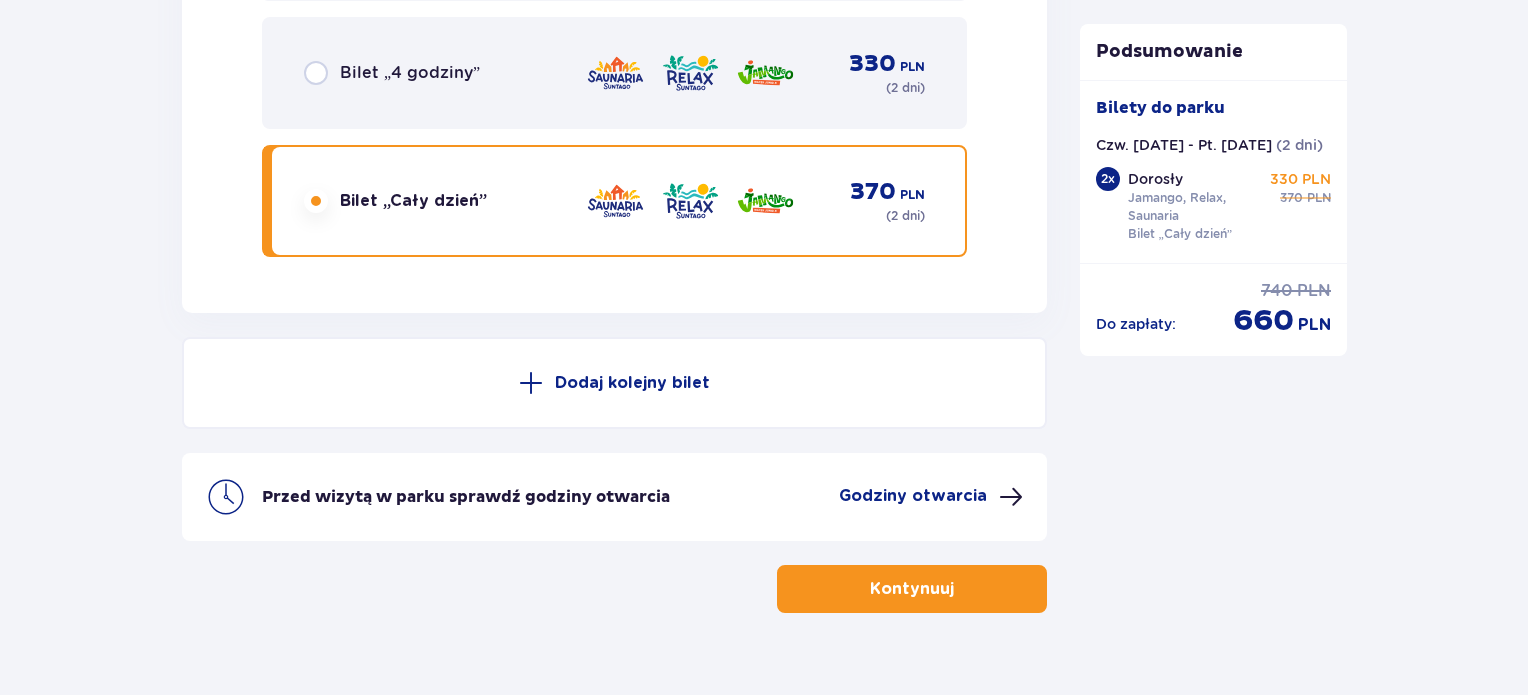 scroll, scrollTop: 3827, scrollLeft: 0, axis: vertical 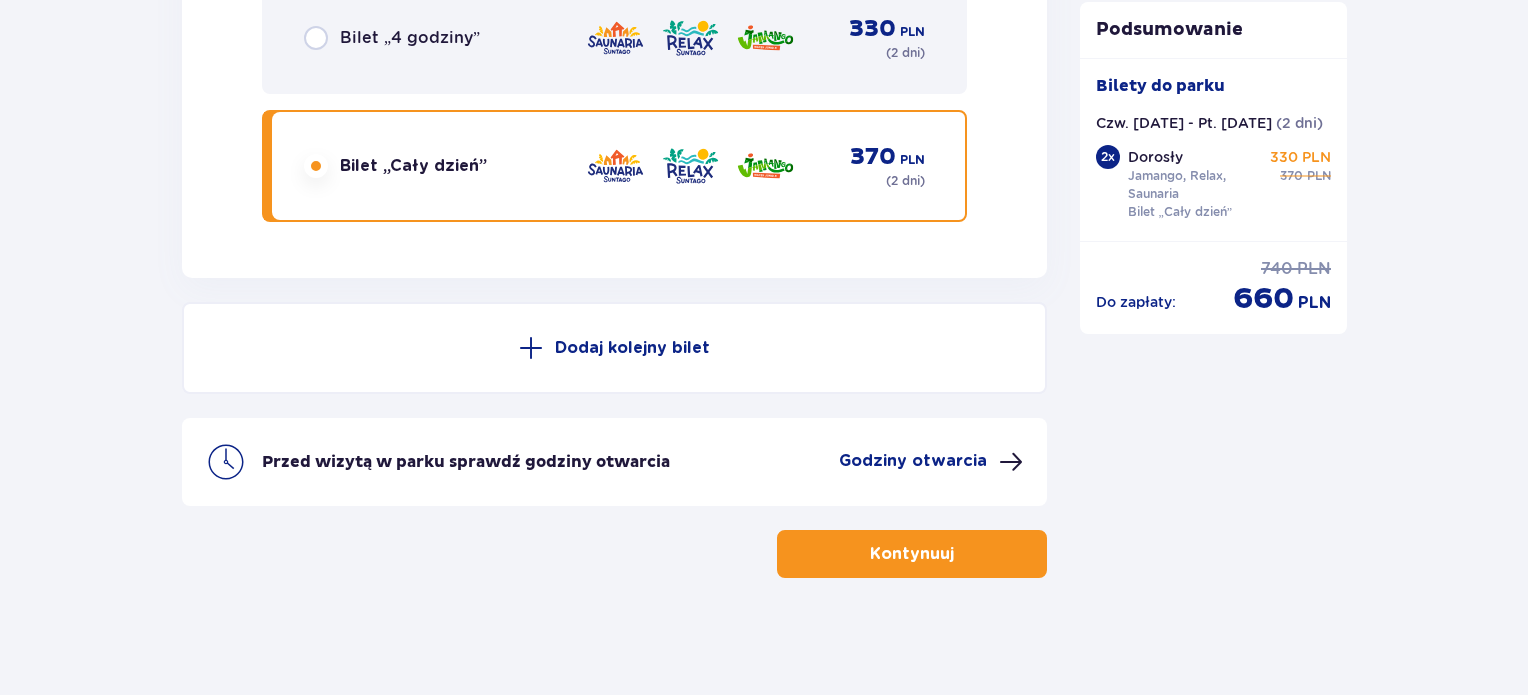 click on "Kontynuuj" at bounding box center [912, 554] 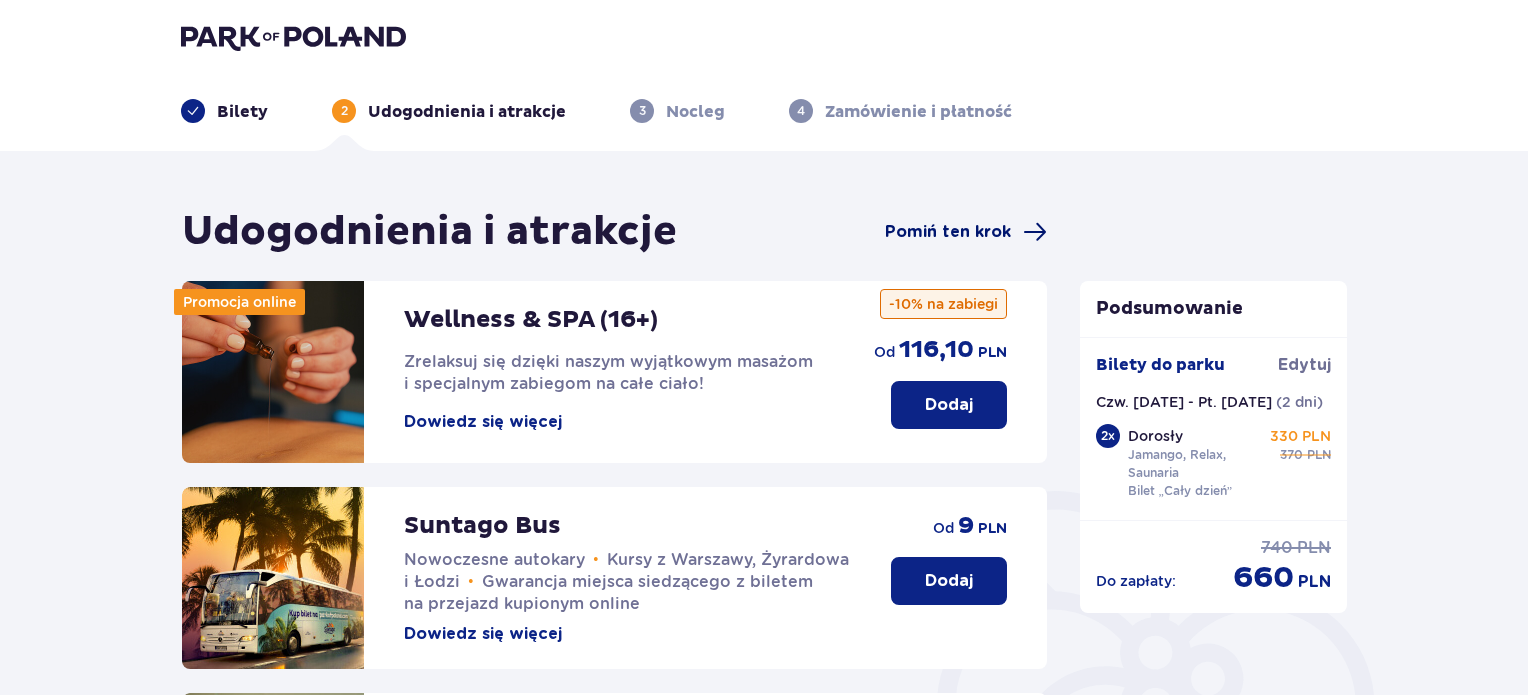scroll, scrollTop: 0, scrollLeft: 0, axis: both 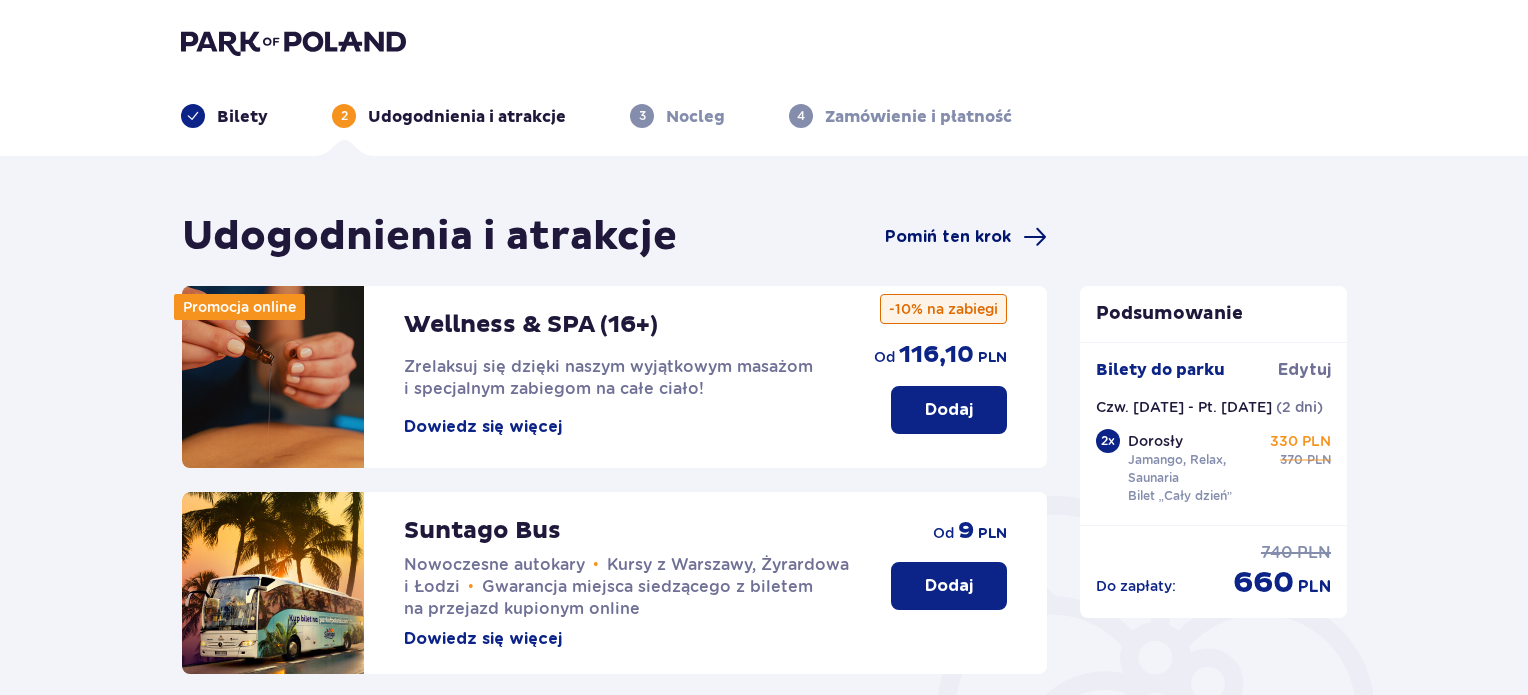 click on "Pomiń ten krok" at bounding box center [948, 237] 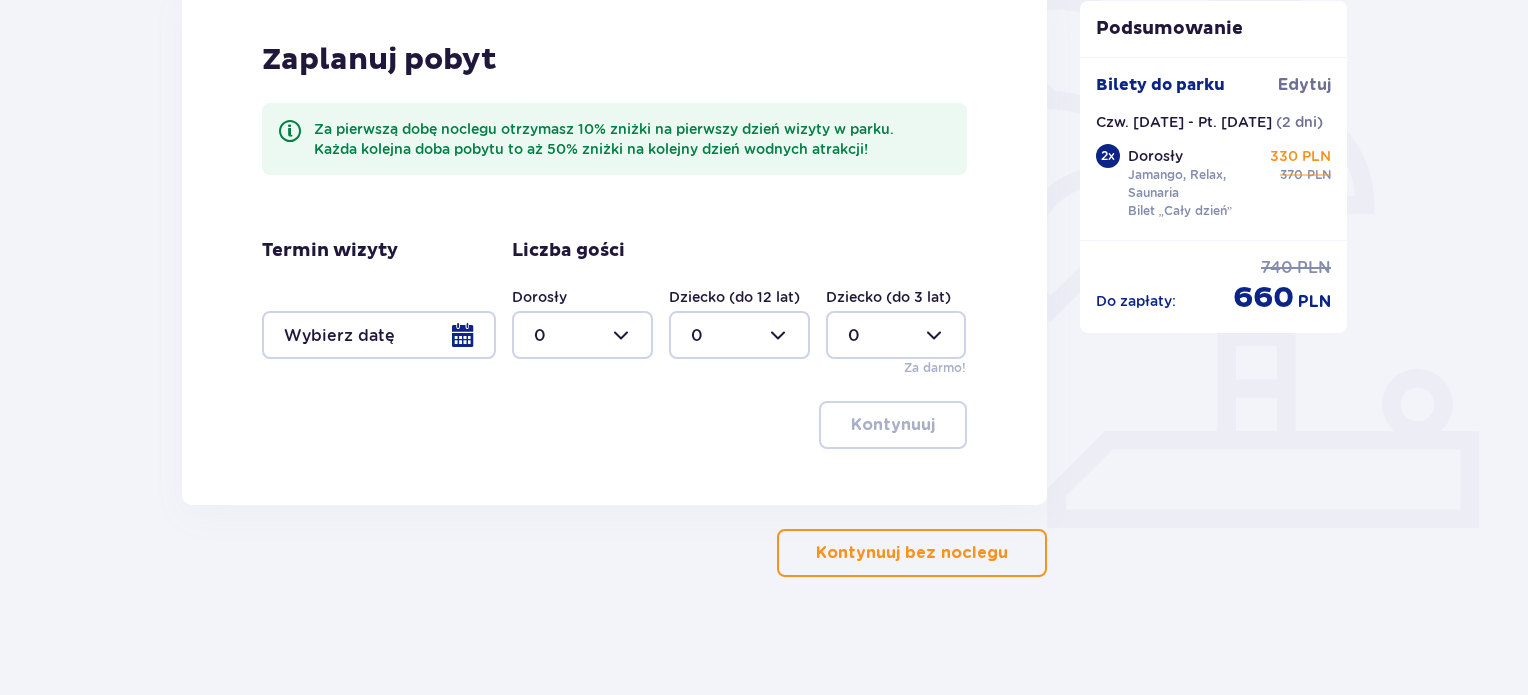 scroll, scrollTop: 507, scrollLeft: 0, axis: vertical 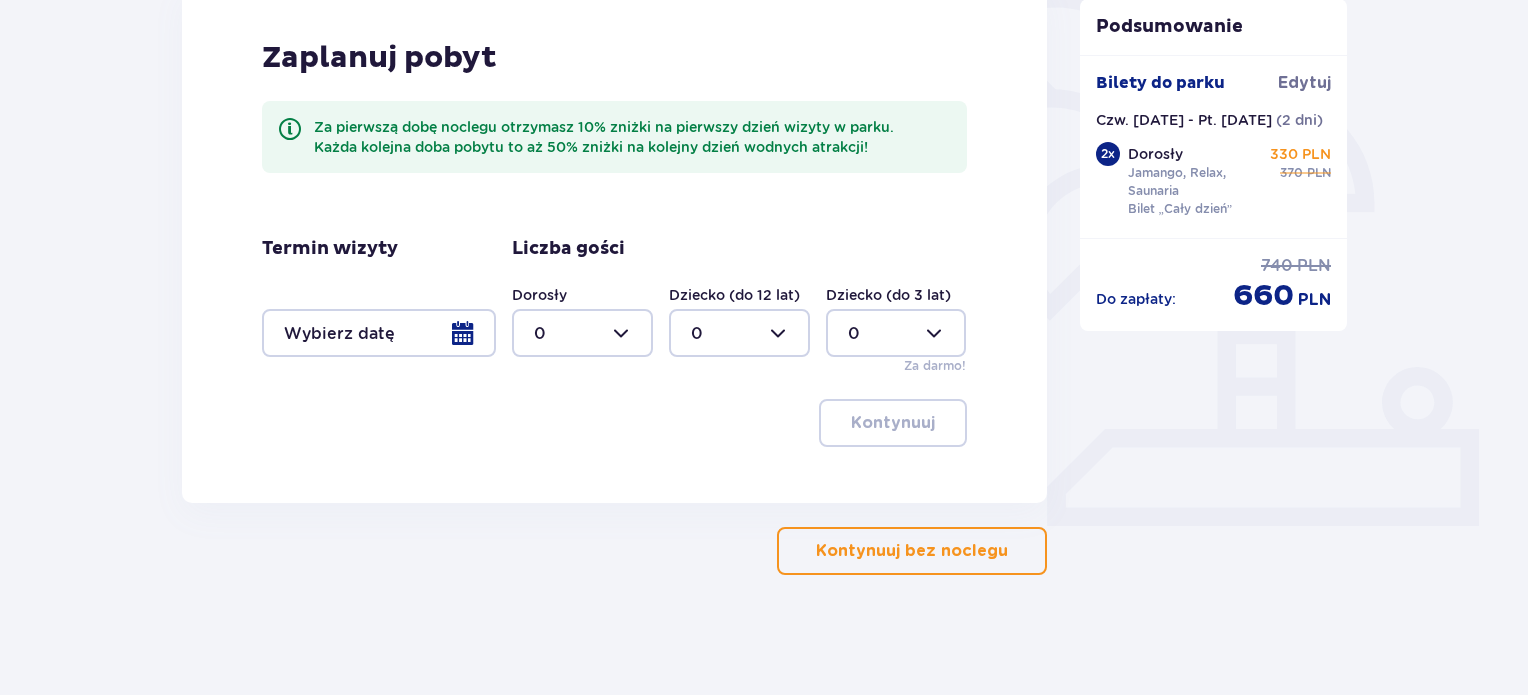 click at bounding box center [379, 333] 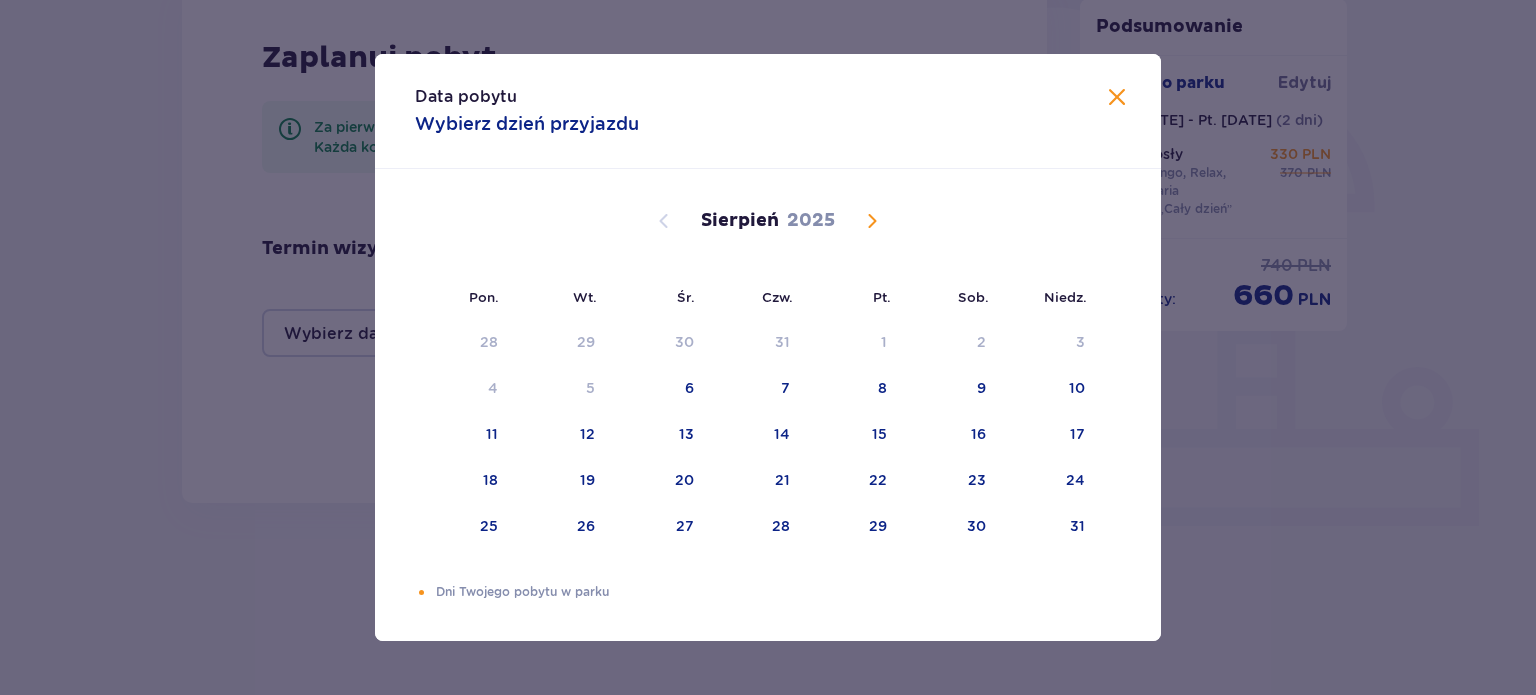click at bounding box center (872, 221) 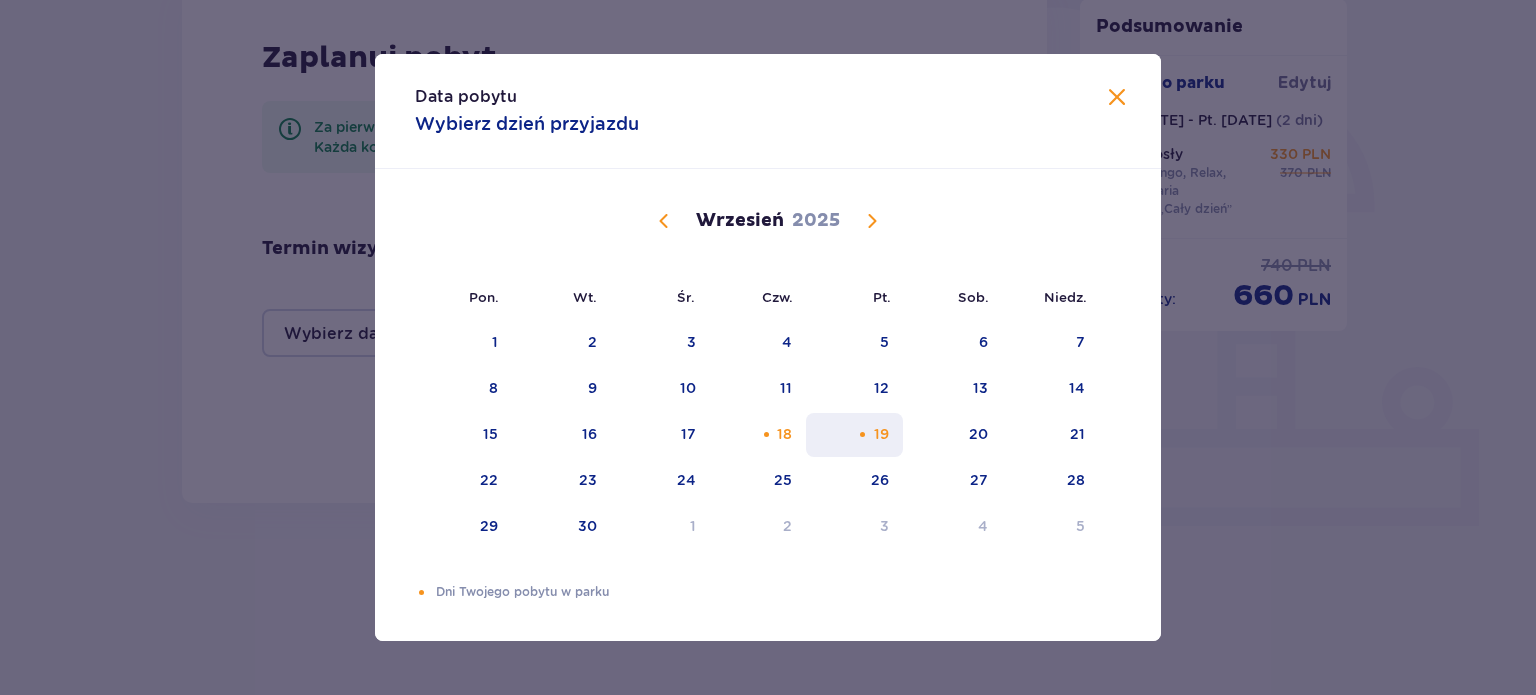 drag, startPoint x: 782, startPoint y: 435, endPoint x: 833, endPoint y: 417, distance: 54.08327 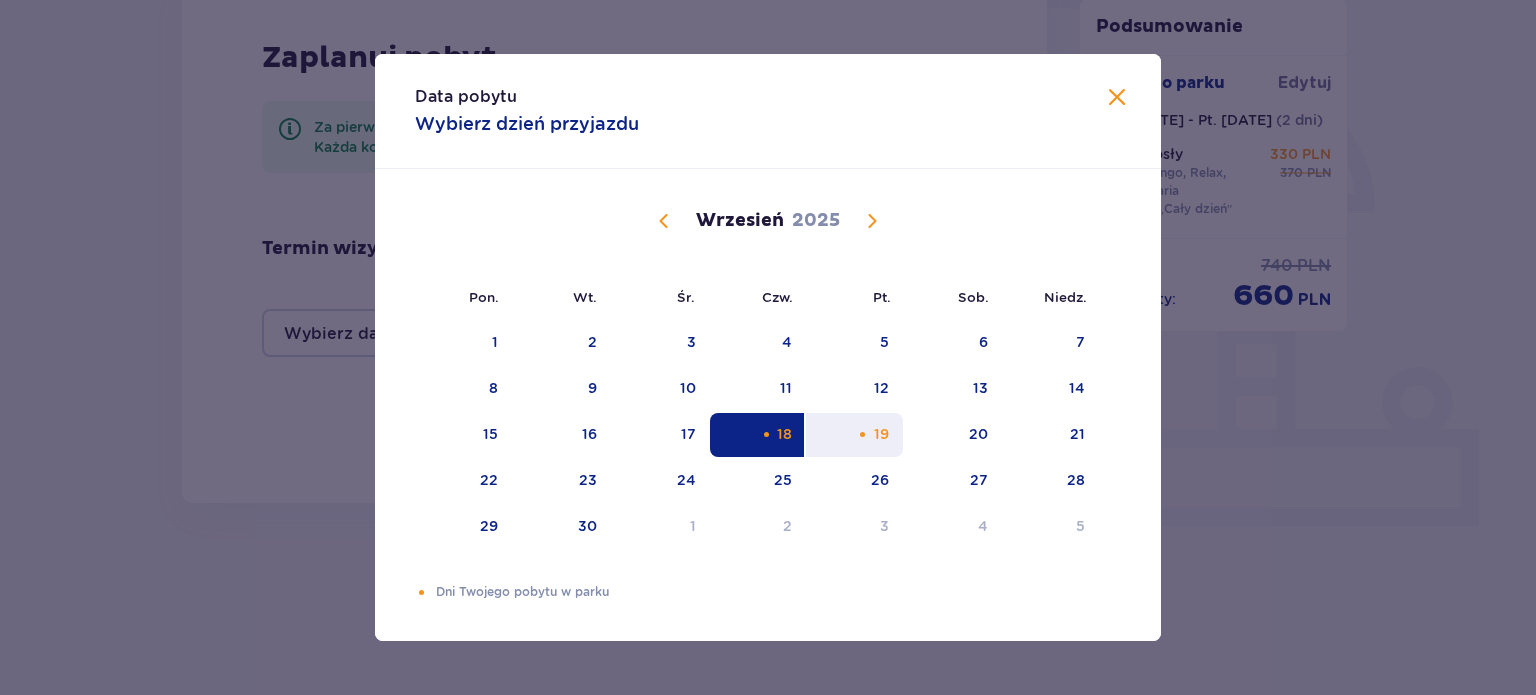 click on "19" at bounding box center [854, 435] 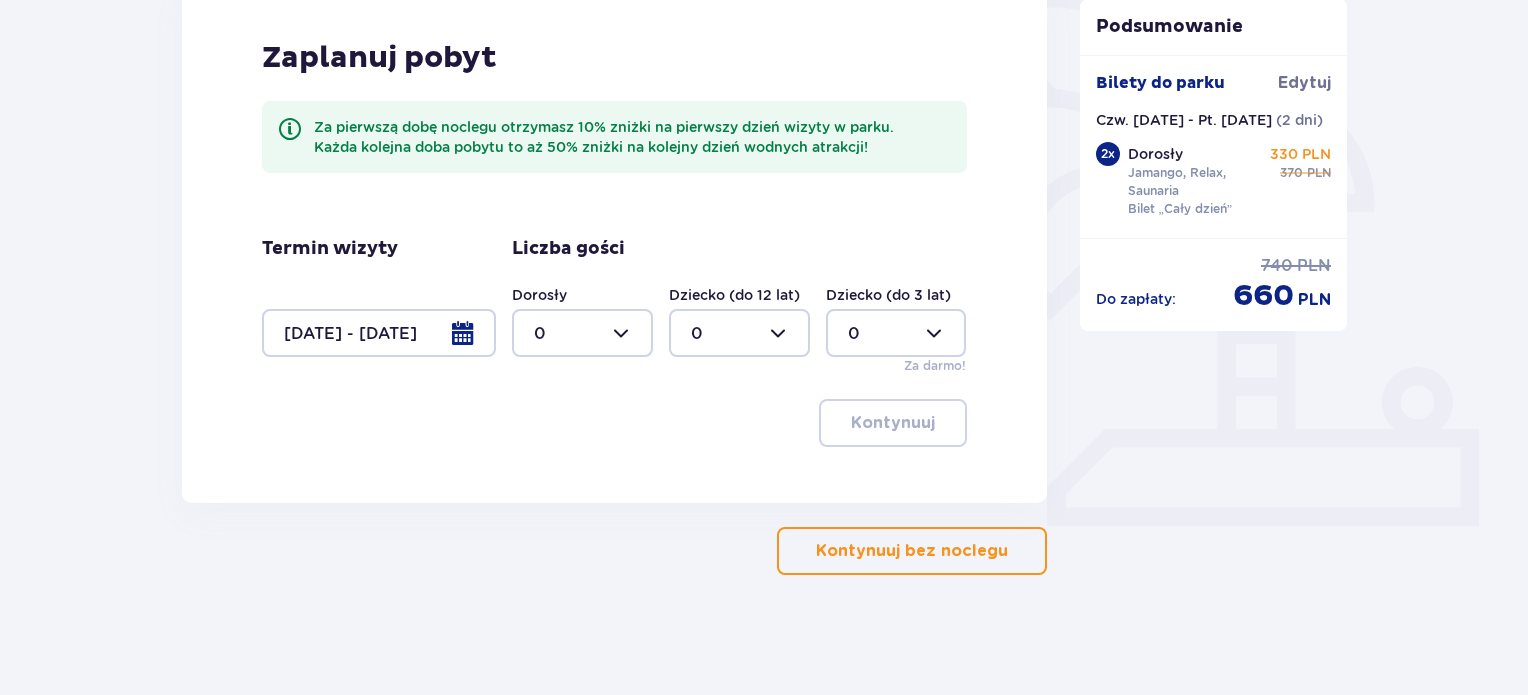 click at bounding box center [582, 333] 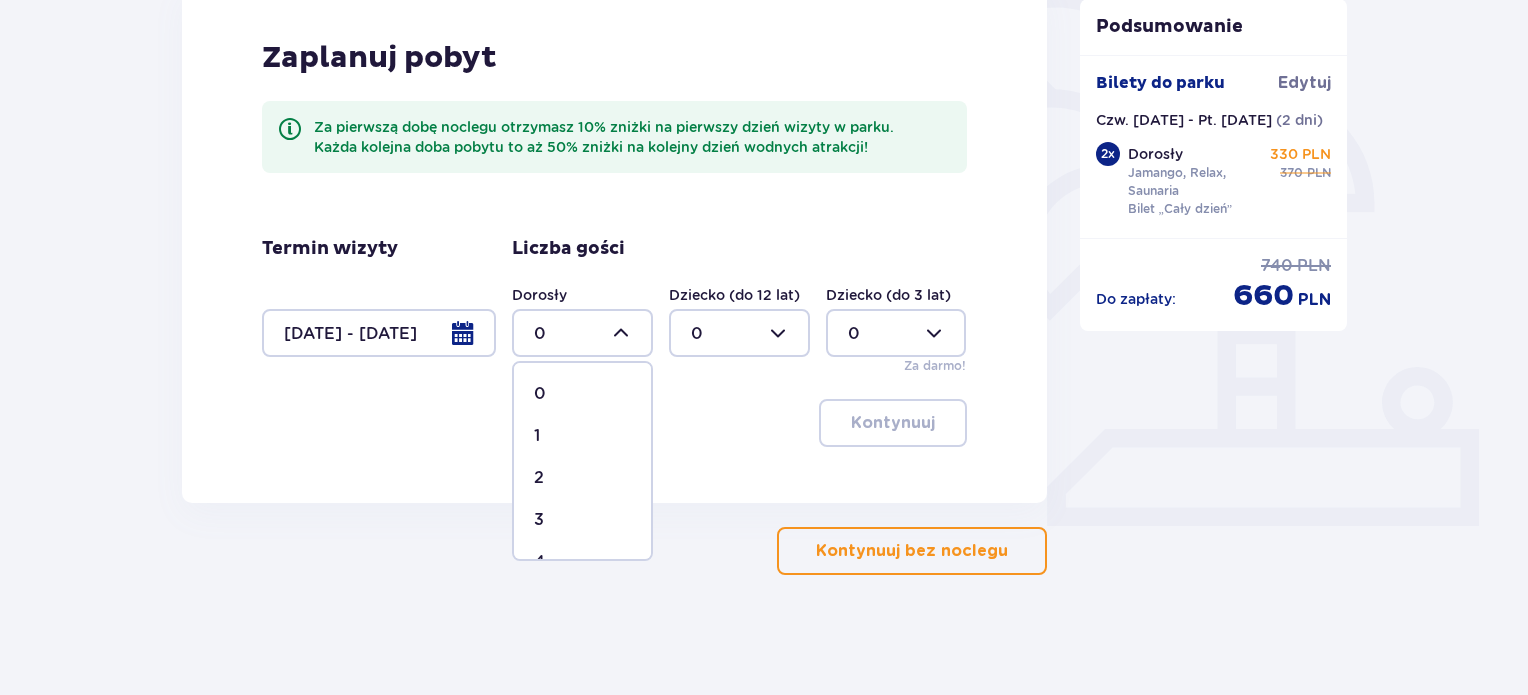 click on "2" at bounding box center (582, 478) 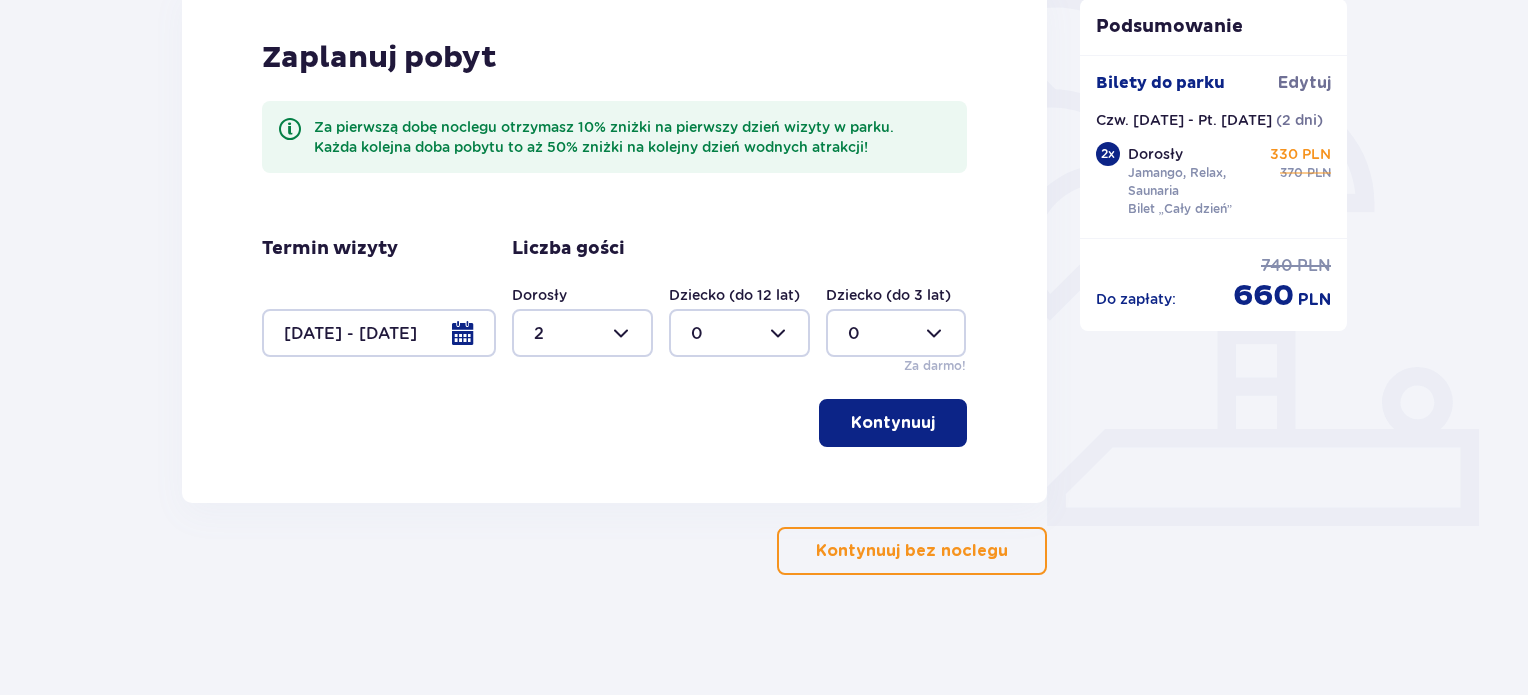 click on "Kontynuuj" at bounding box center (893, 423) 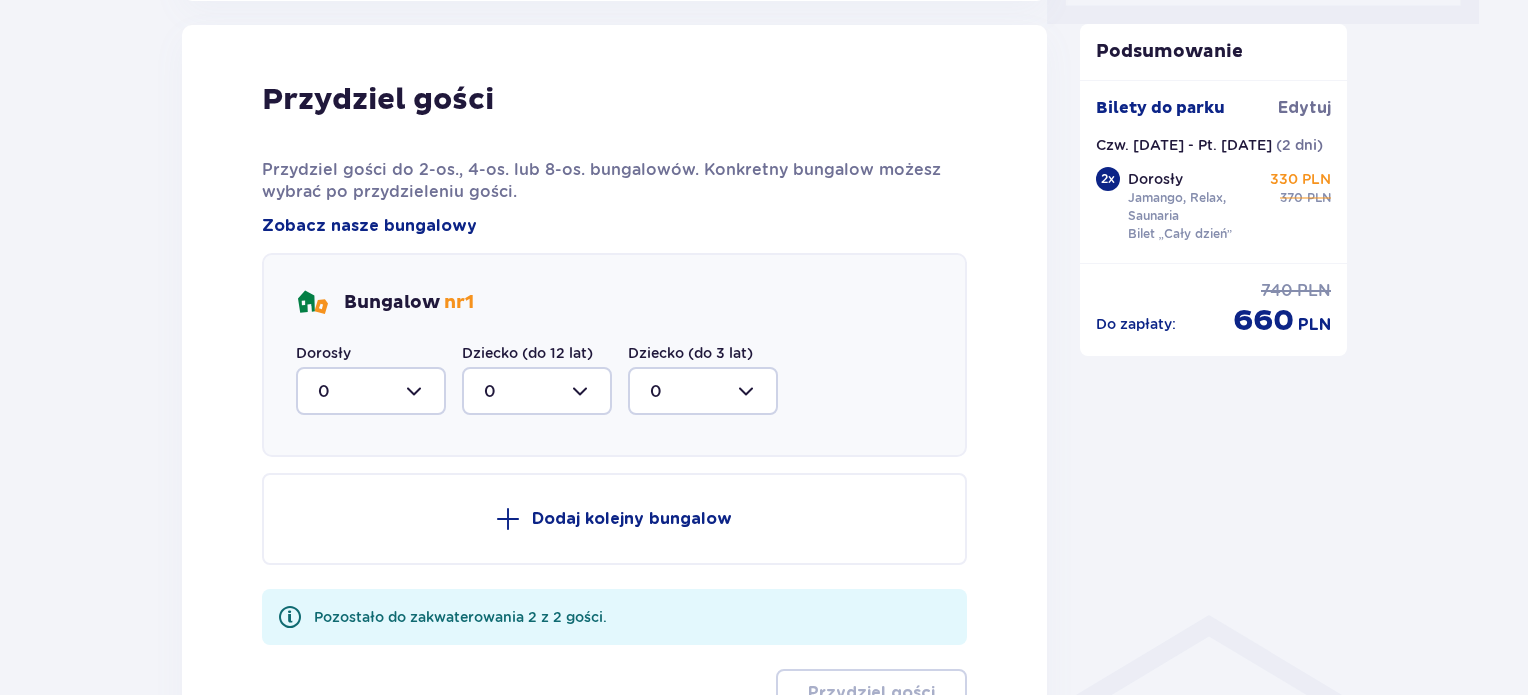 scroll, scrollTop: 1010, scrollLeft: 0, axis: vertical 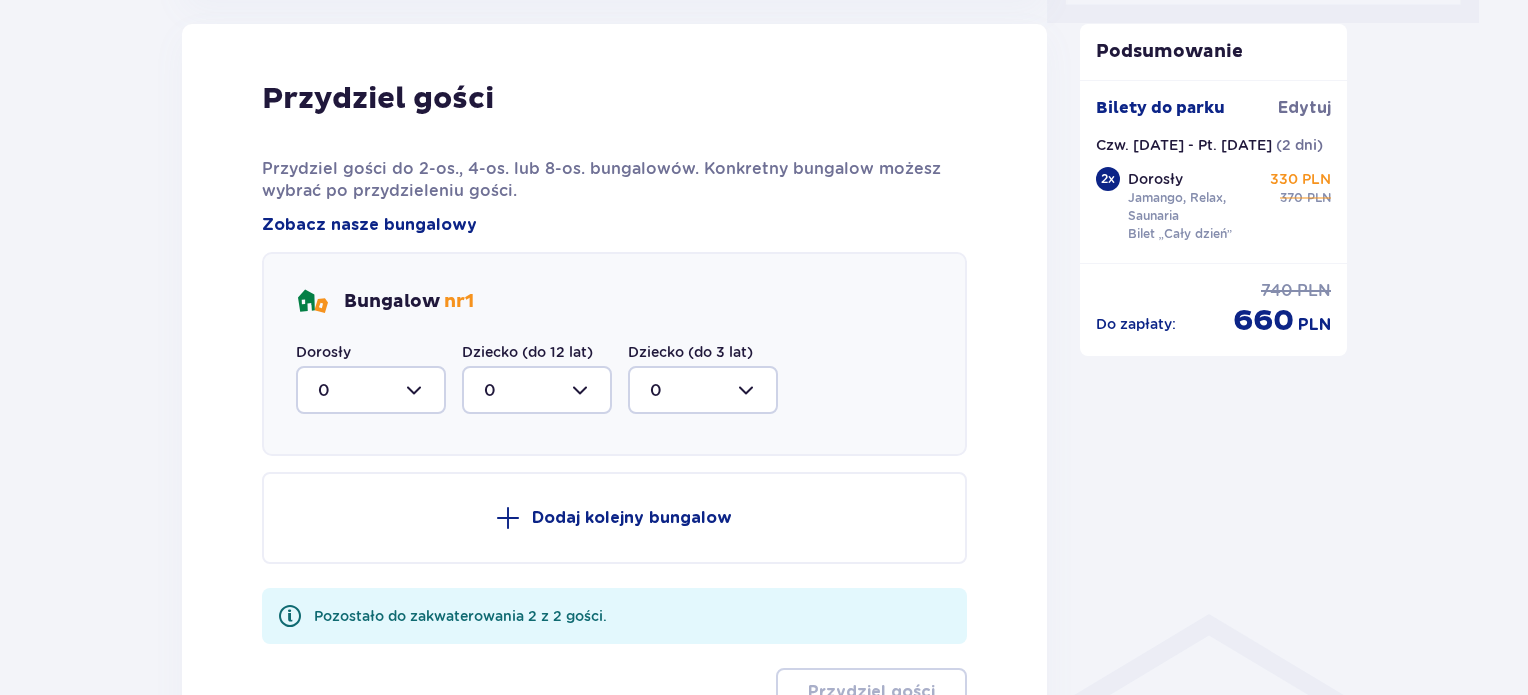 click at bounding box center (371, 390) 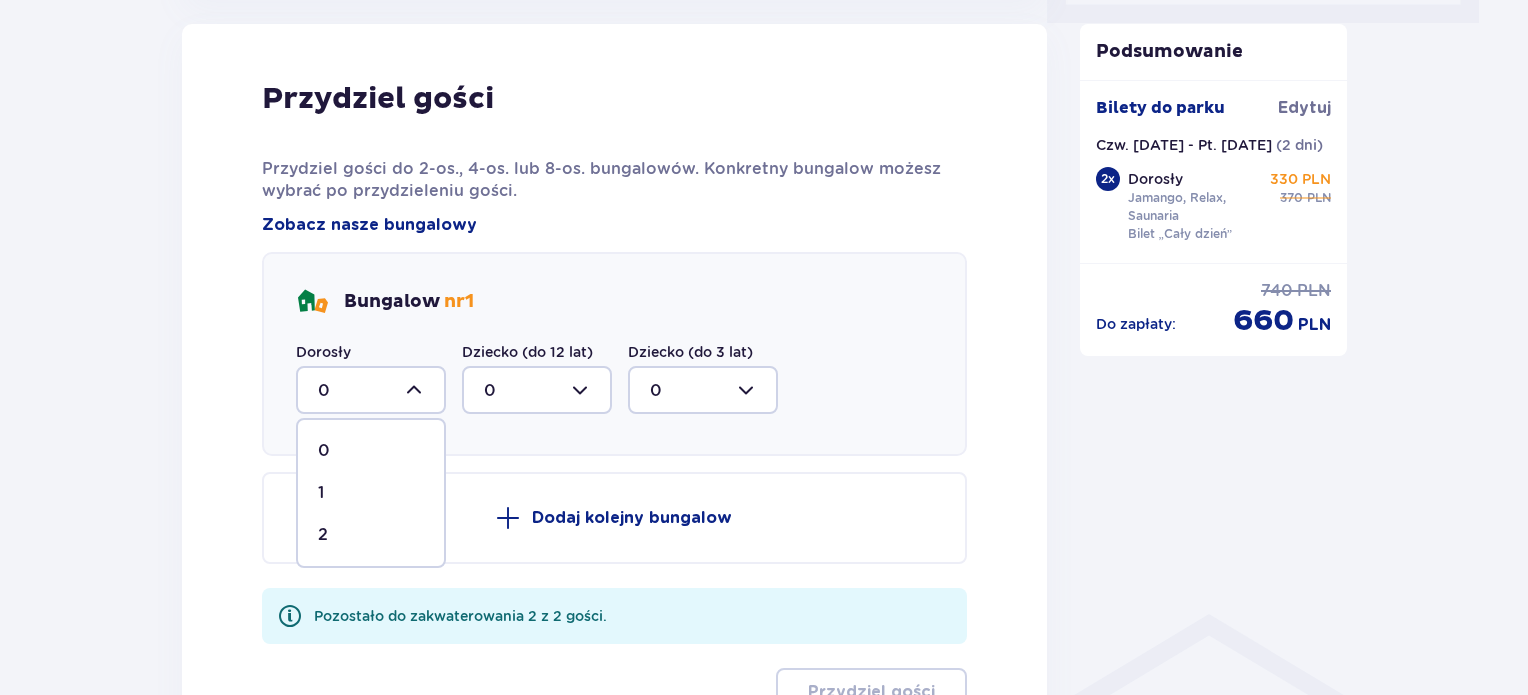 click on "2" at bounding box center [371, 535] 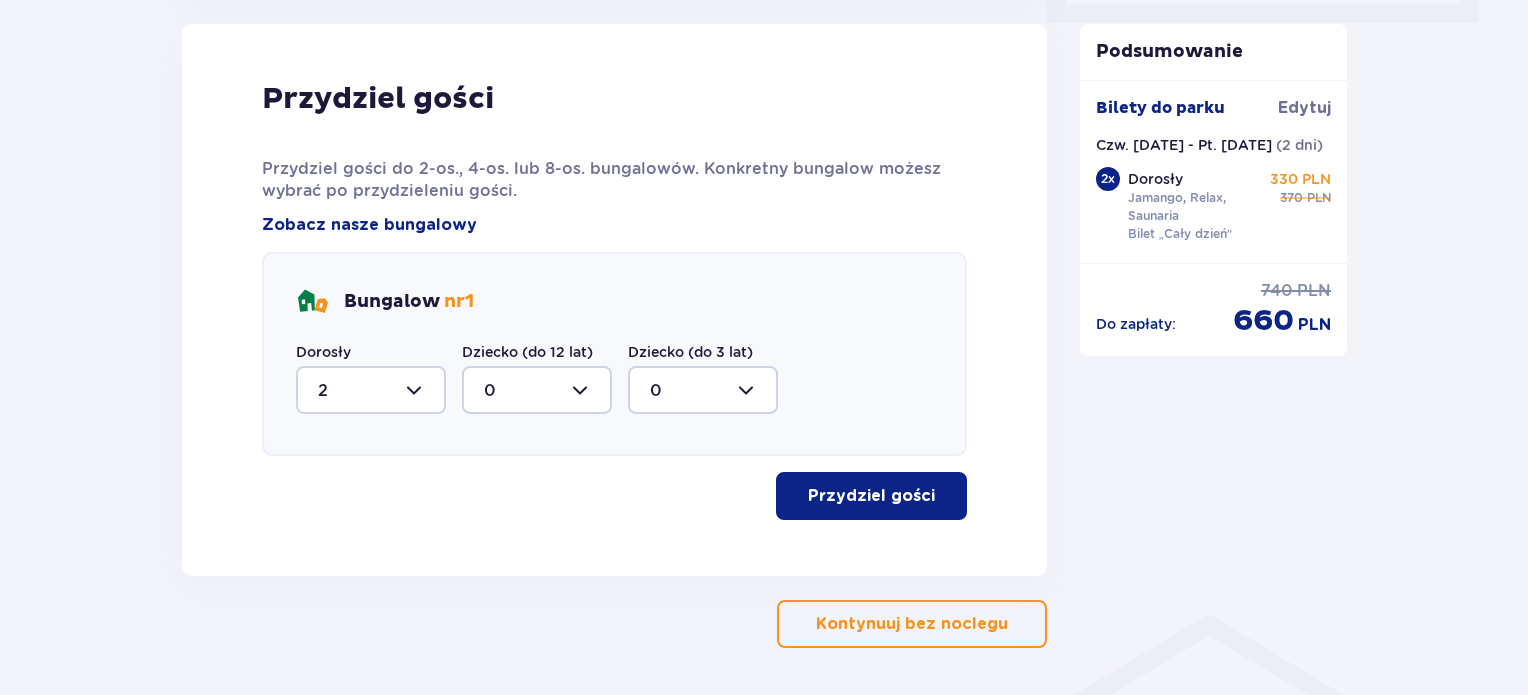 click on "Przydziel gości" at bounding box center [871, 496] 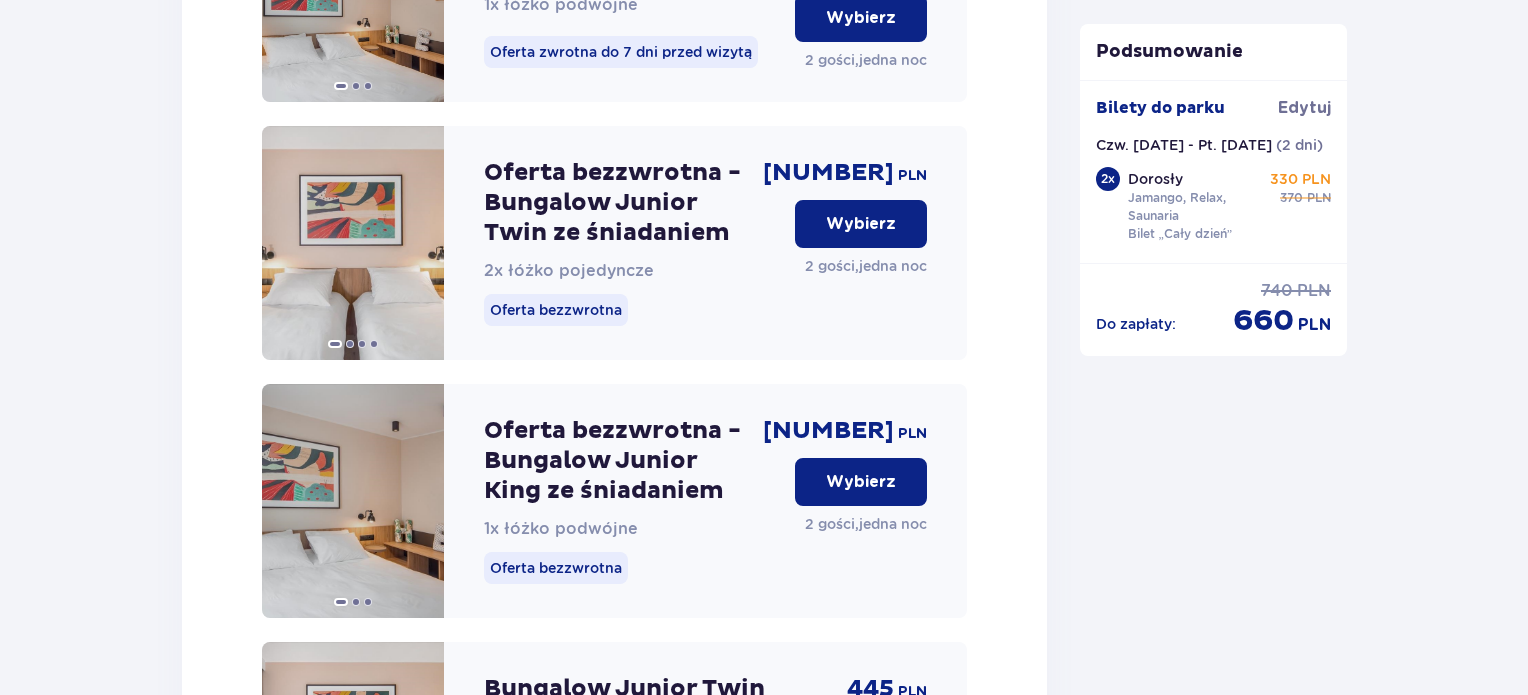 scroll, scrollTop: 2685, scrollLeft: 0, axis: vertical 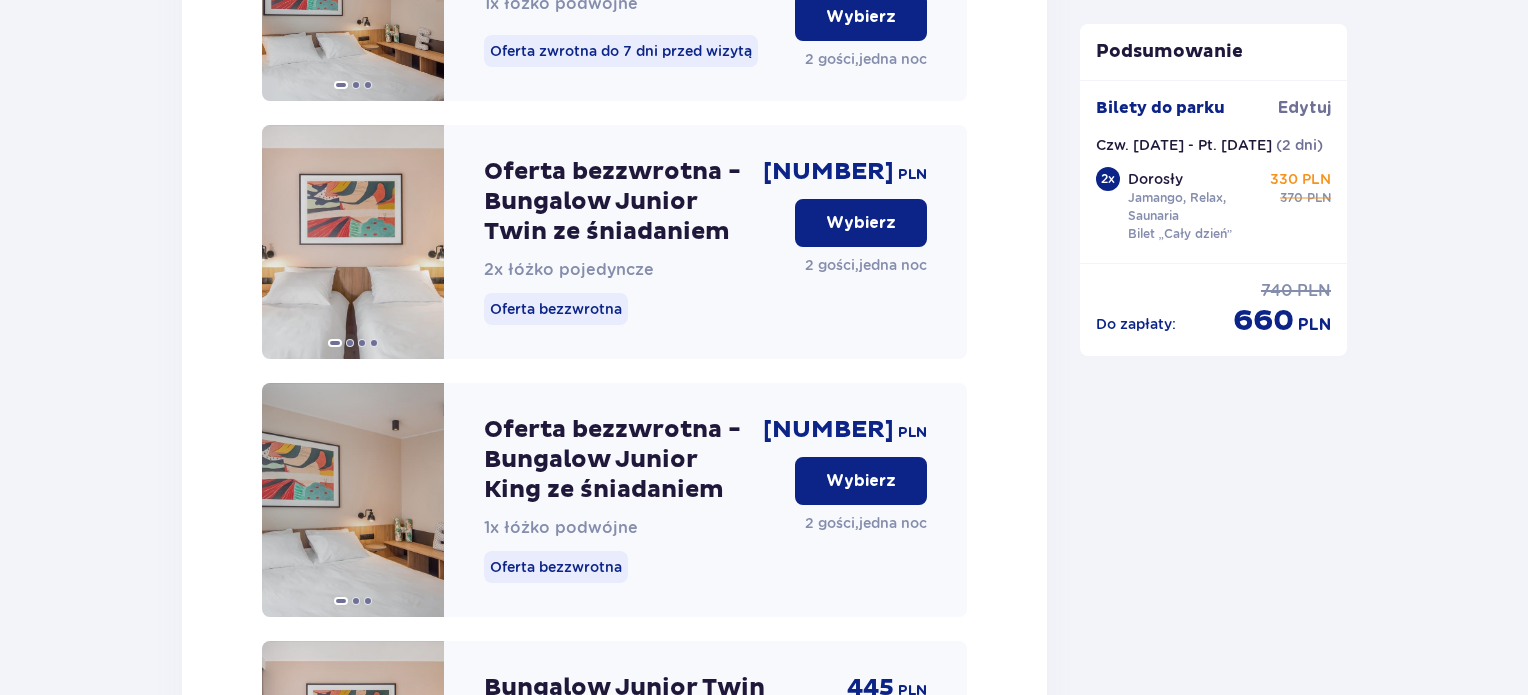 click on "Wybierz" at bounding box center [861, 481] 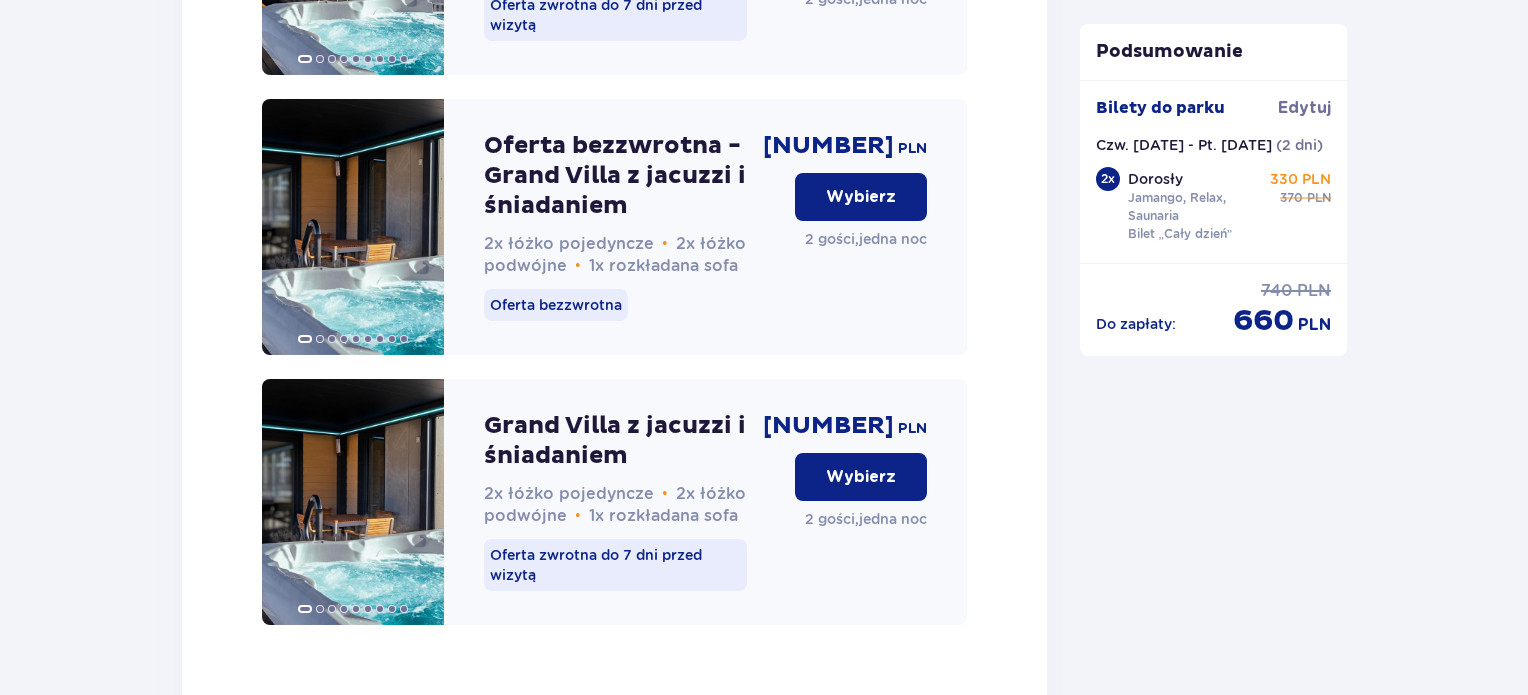 scroll, scrollTop: 6323, scrollLeft: 0, axis: vertical 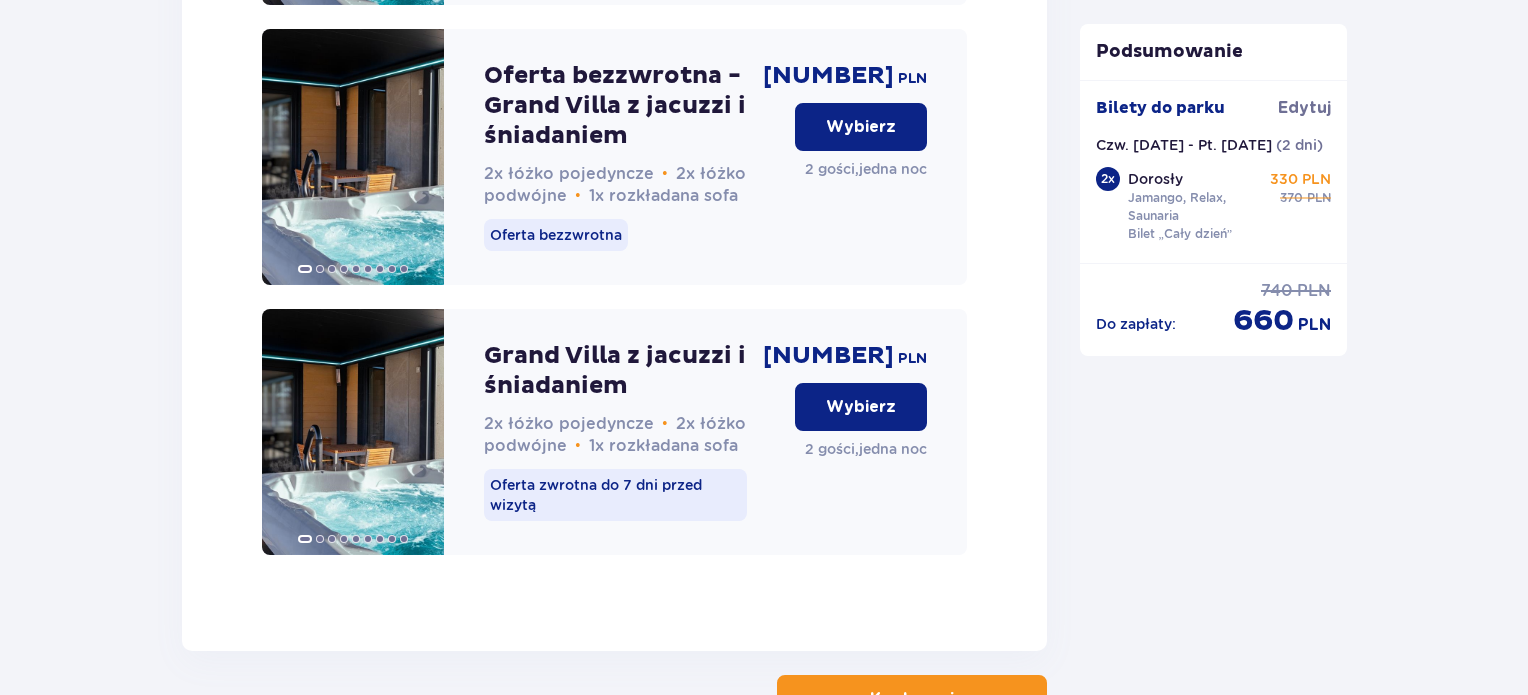 click on "Kontynuuj" at bounding box center [912, 699] 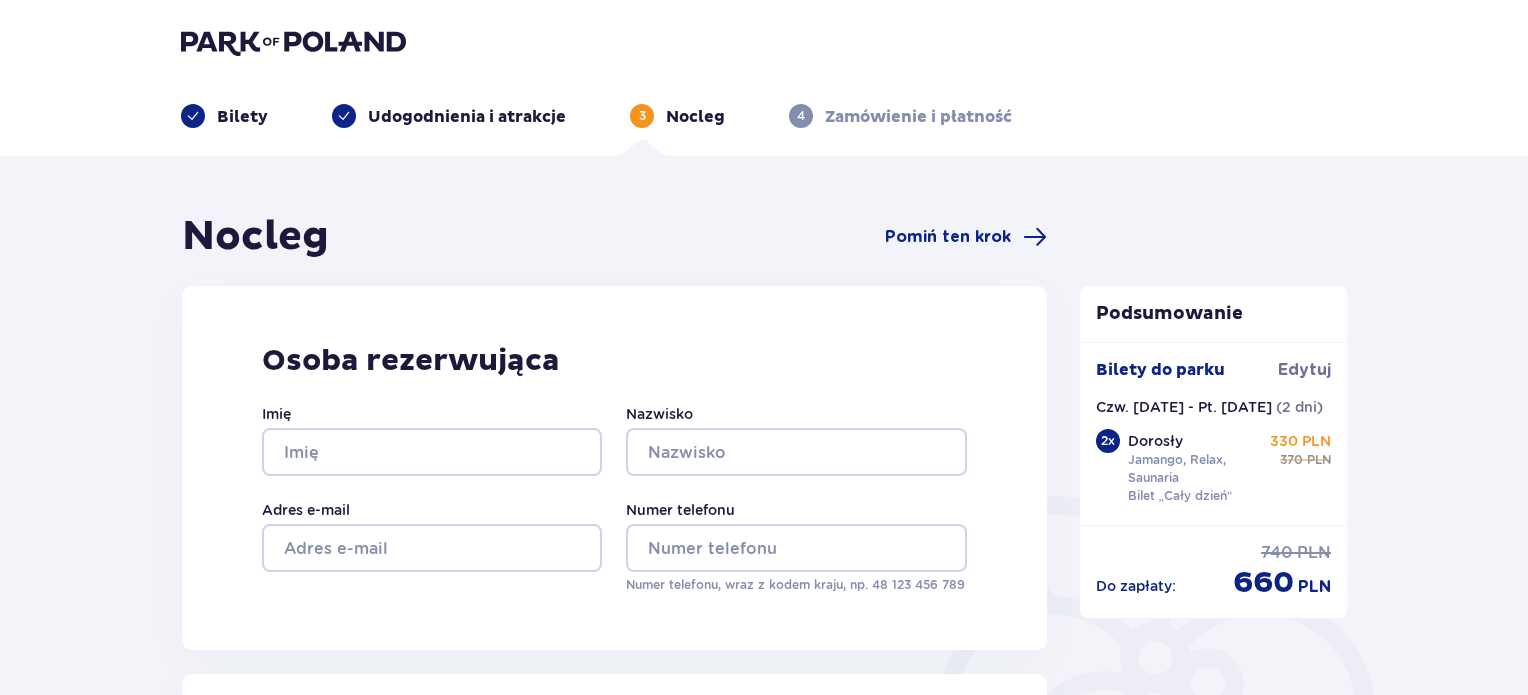 scroll, scrollTop: 0, scrollLeft: 0, axis: both 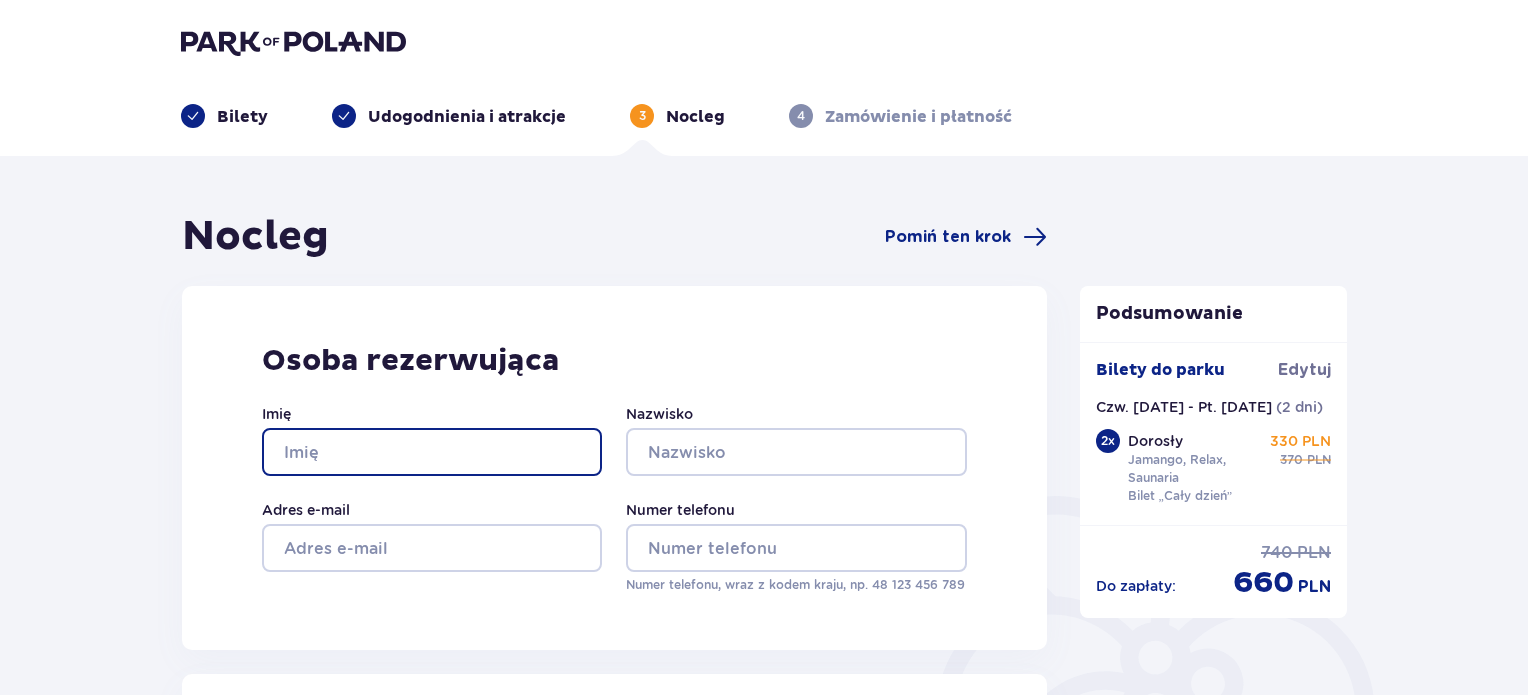 click on "Imię" at bounding box center [432, 452] 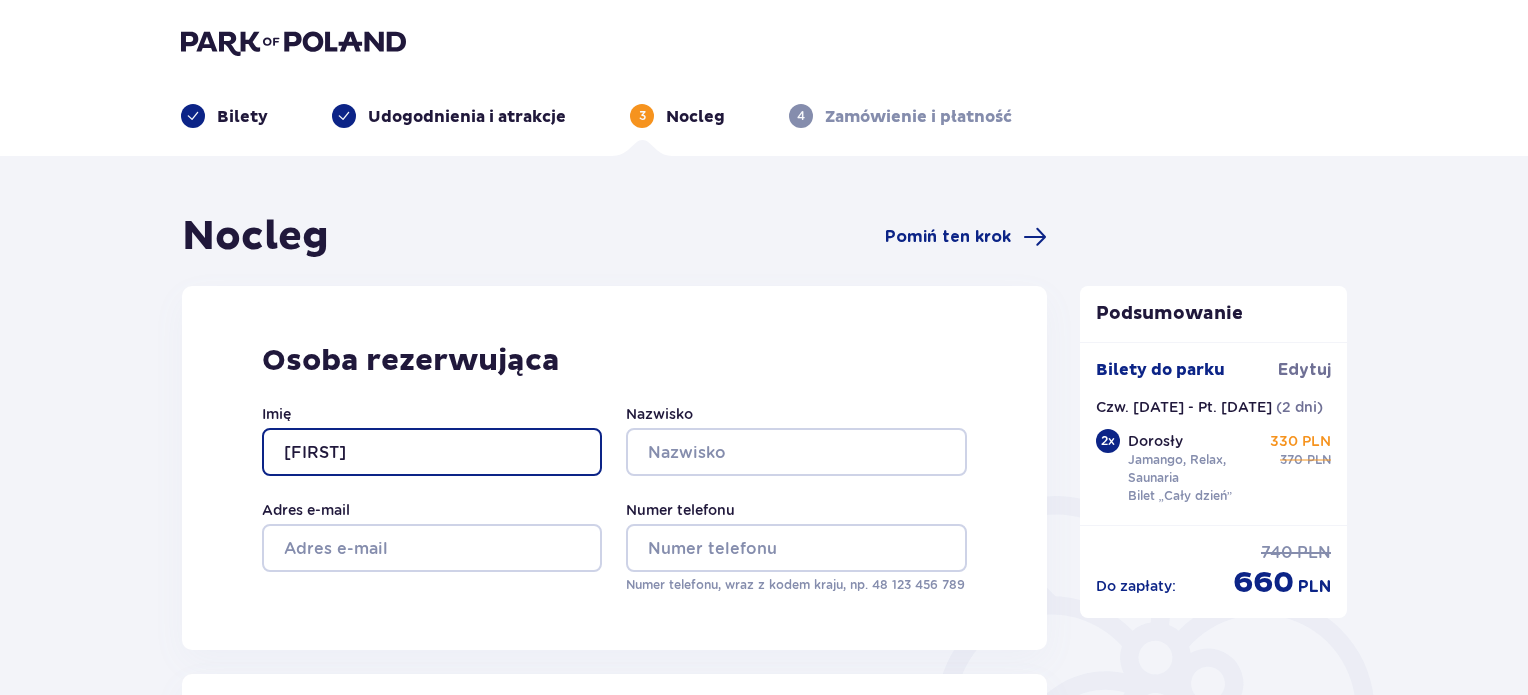 type on "Katrin" 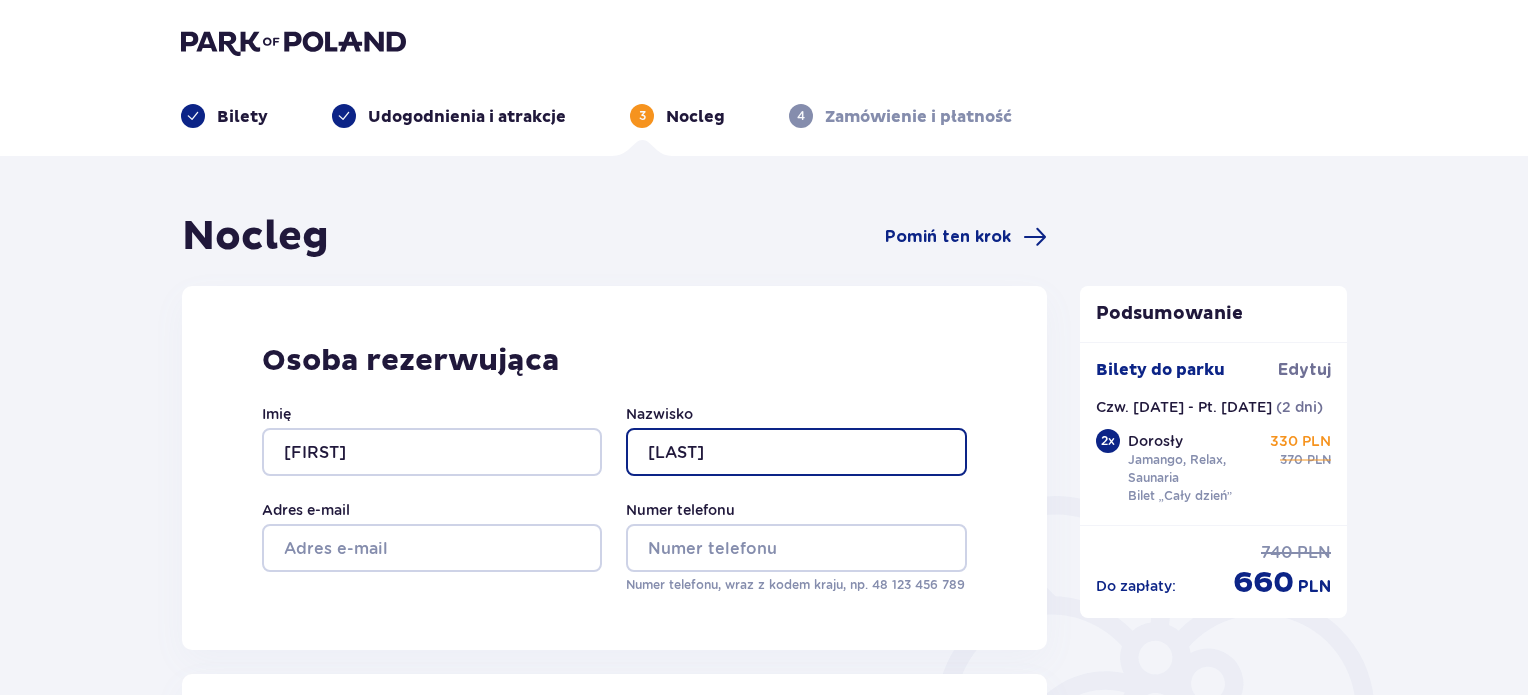 type on "Kubicka" 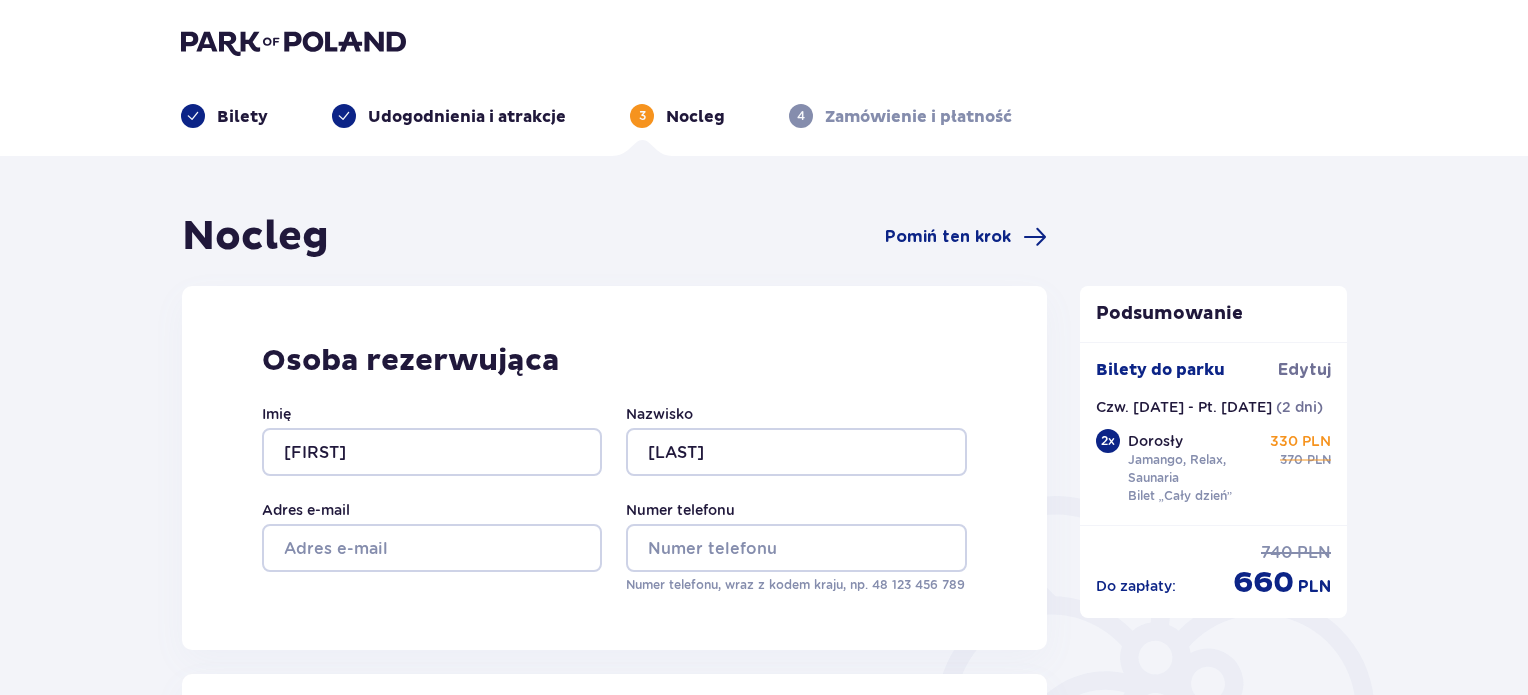 click on "Adres e-mail" at bounding box center [432, 547] 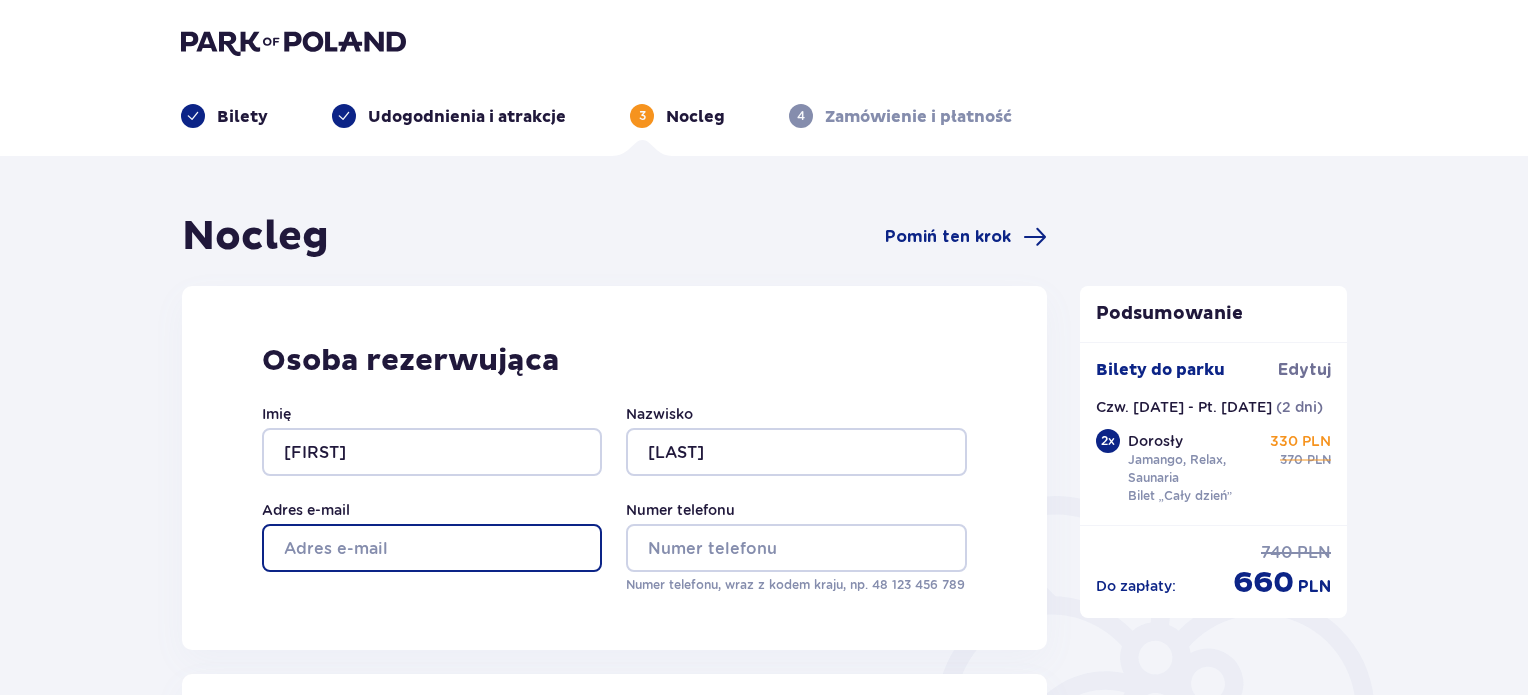 click on "Adres e-mail" at bounding box center [432, 548] 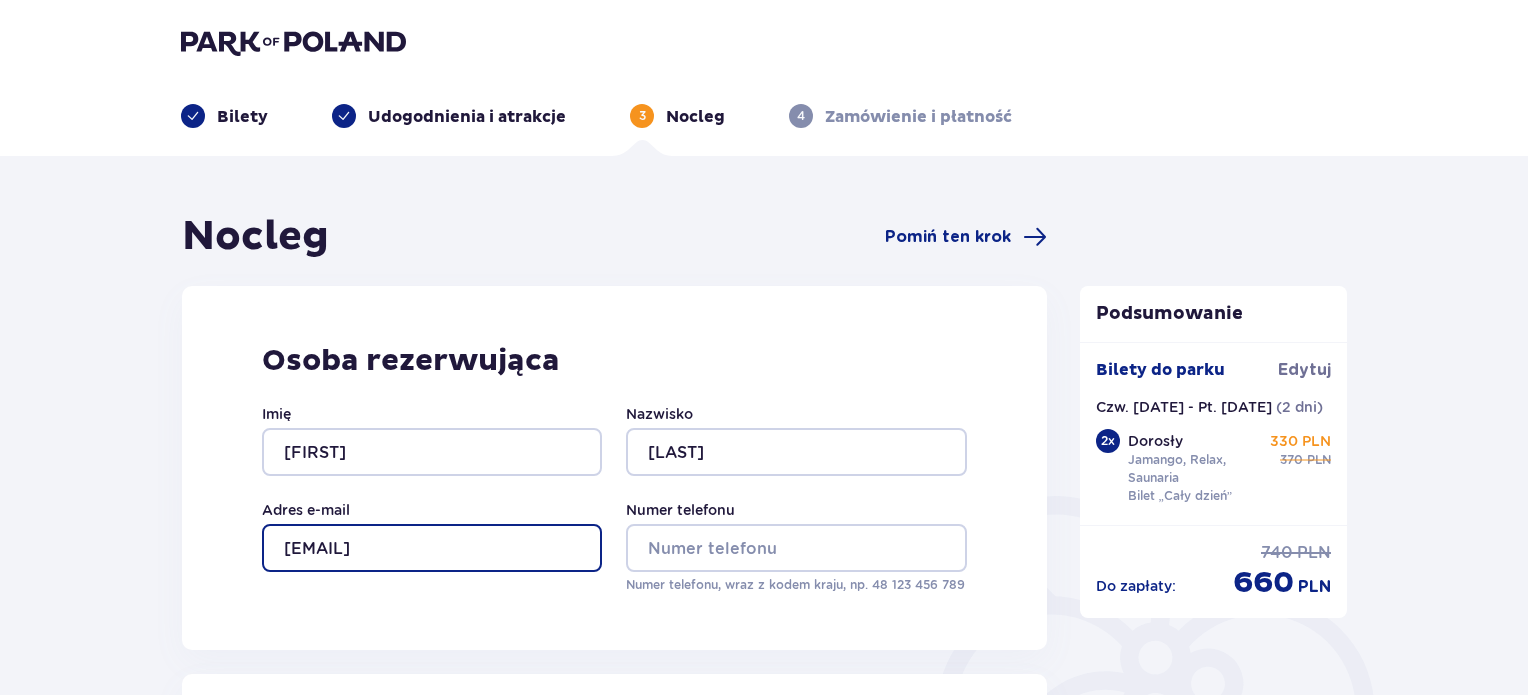 type on "katrin654@wp.pl" 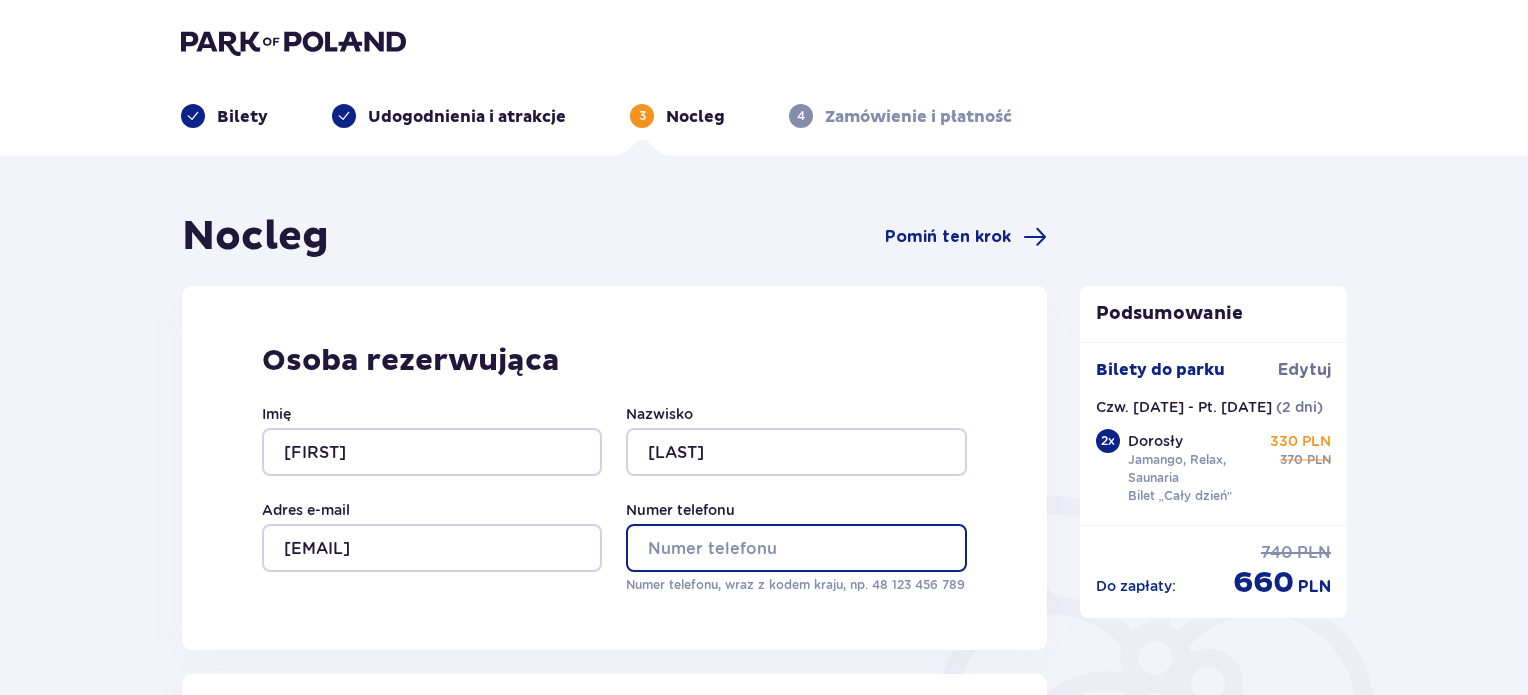 click on "Numer telefonu" at bounding box center (796, 548) 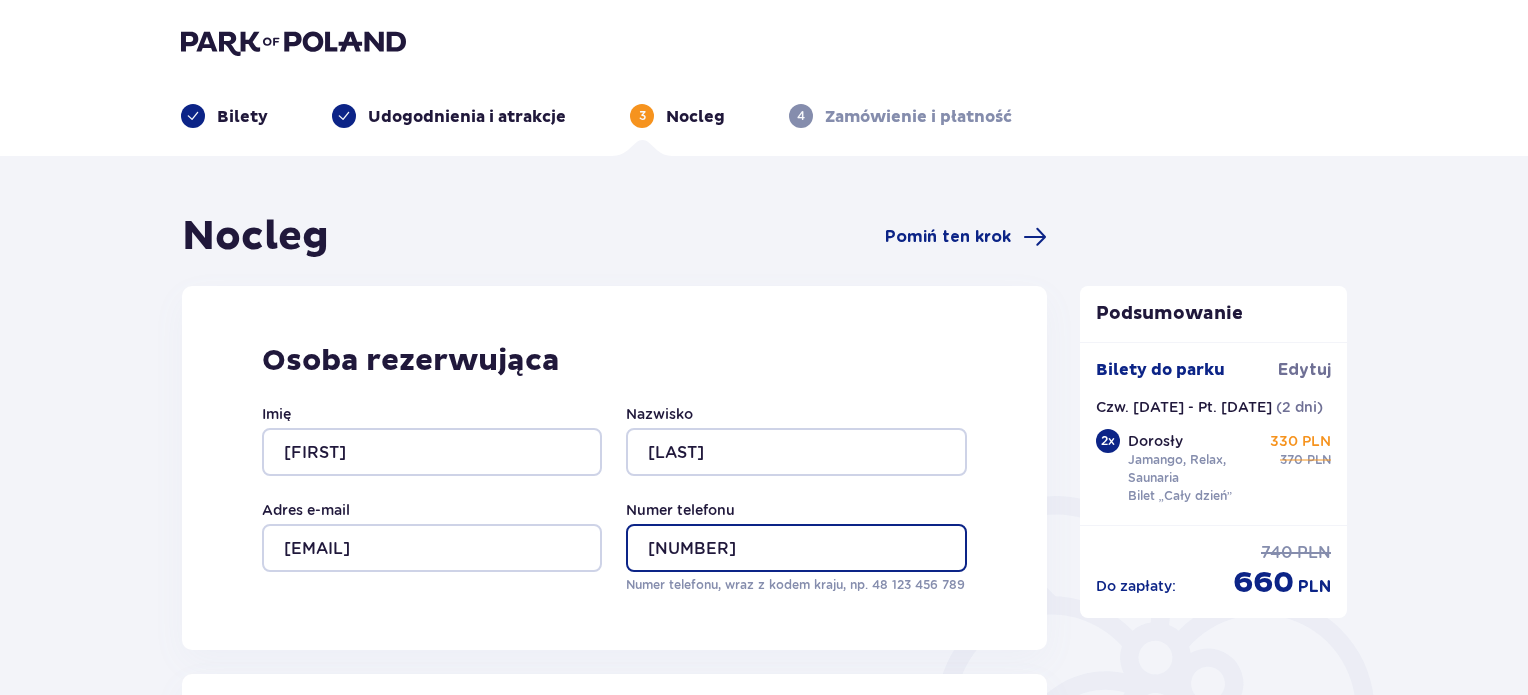 type on "698845730" 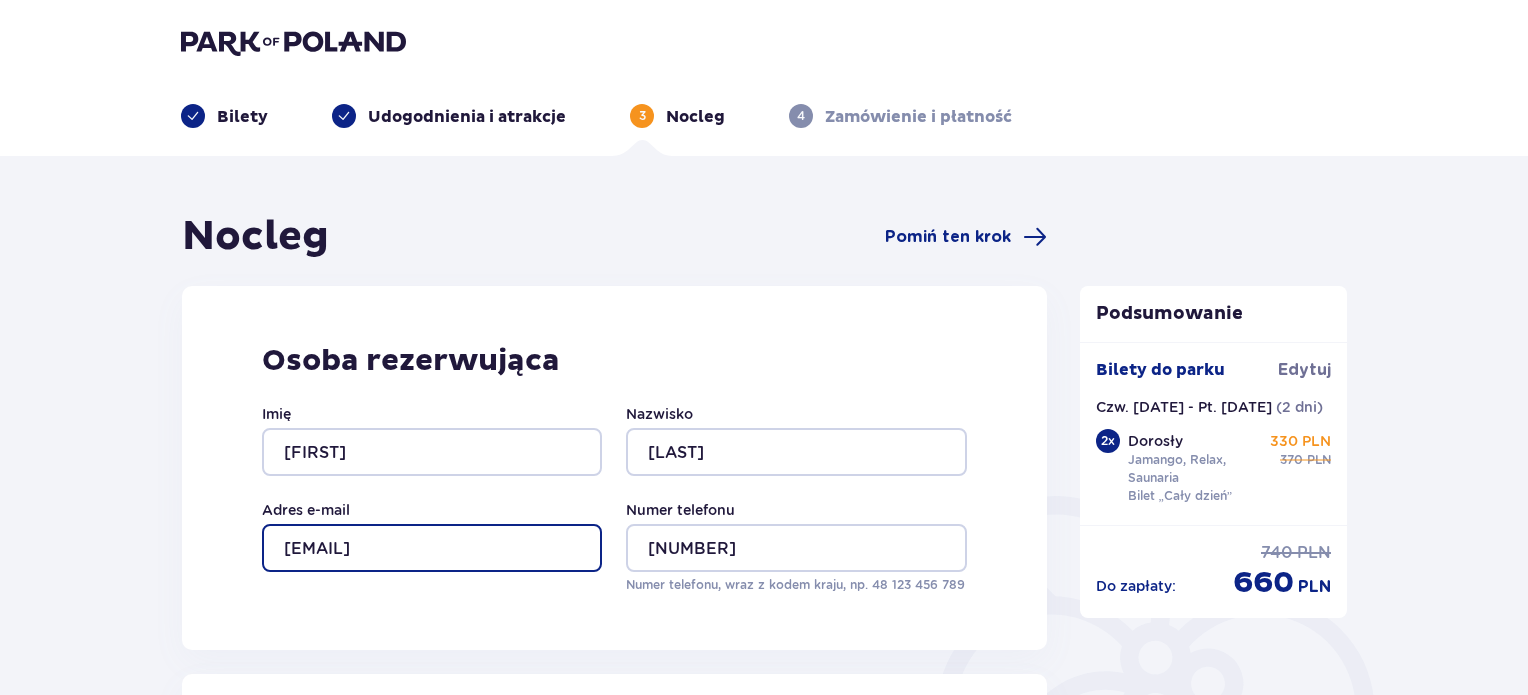 click on "katrin654@wp.pl" at bounding box center (432, 548) 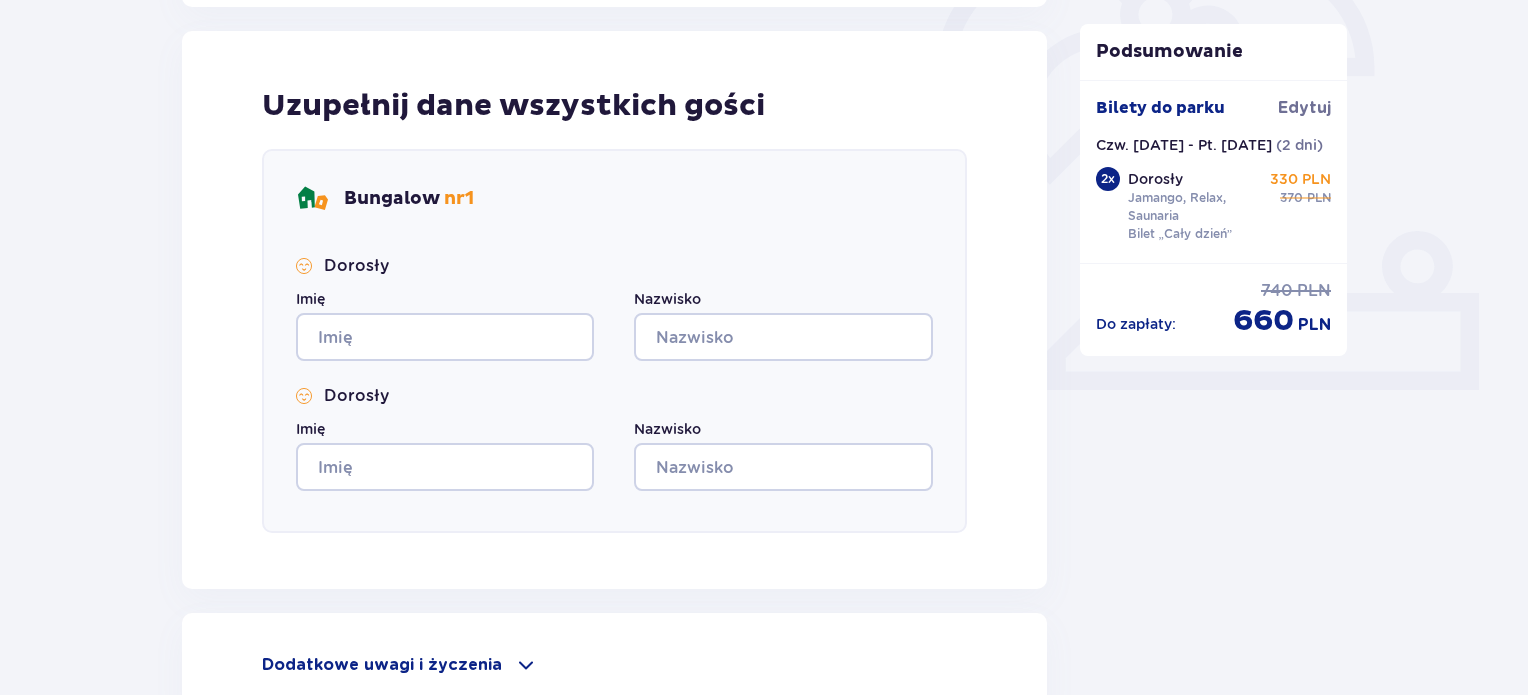 scroll, scrollTop: 600, scrollLeft: 0, axis: vertical 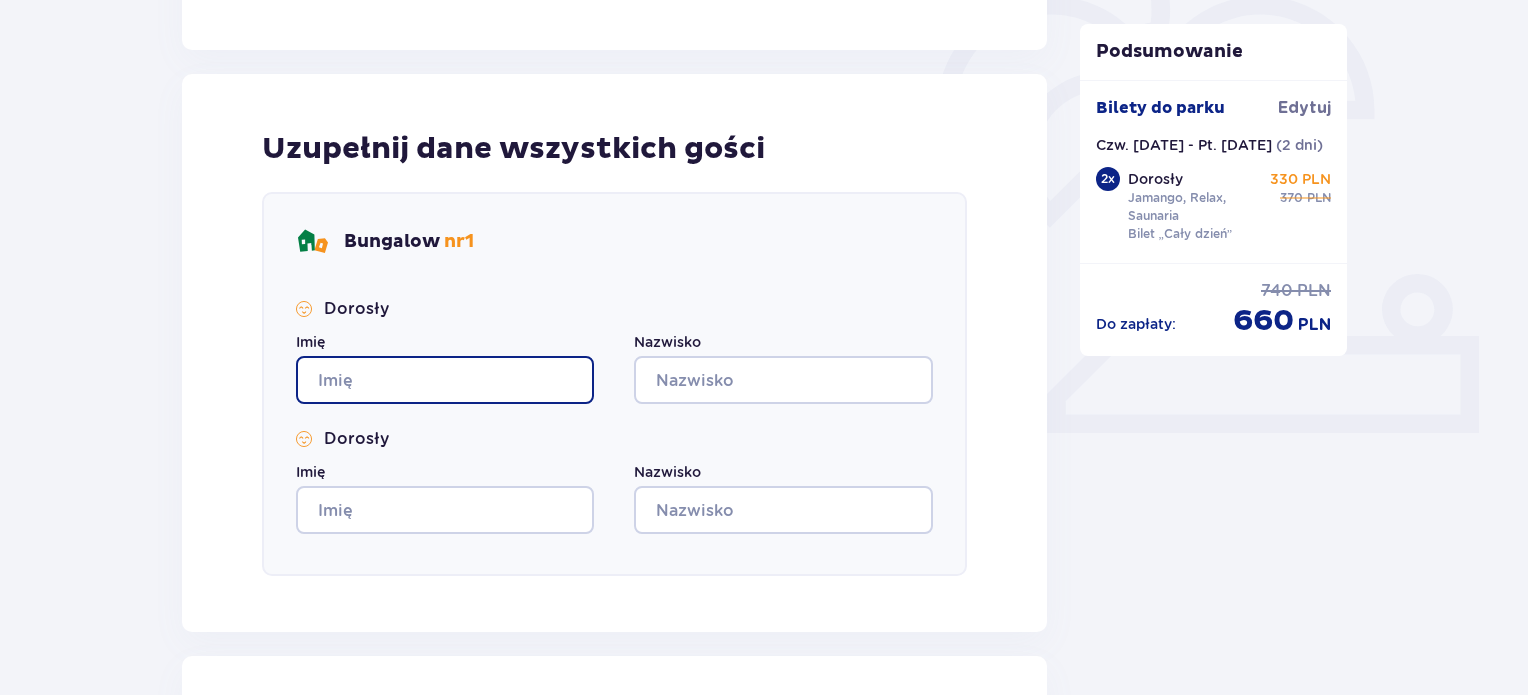 click on "Imię" at bounding box center [445, 380] 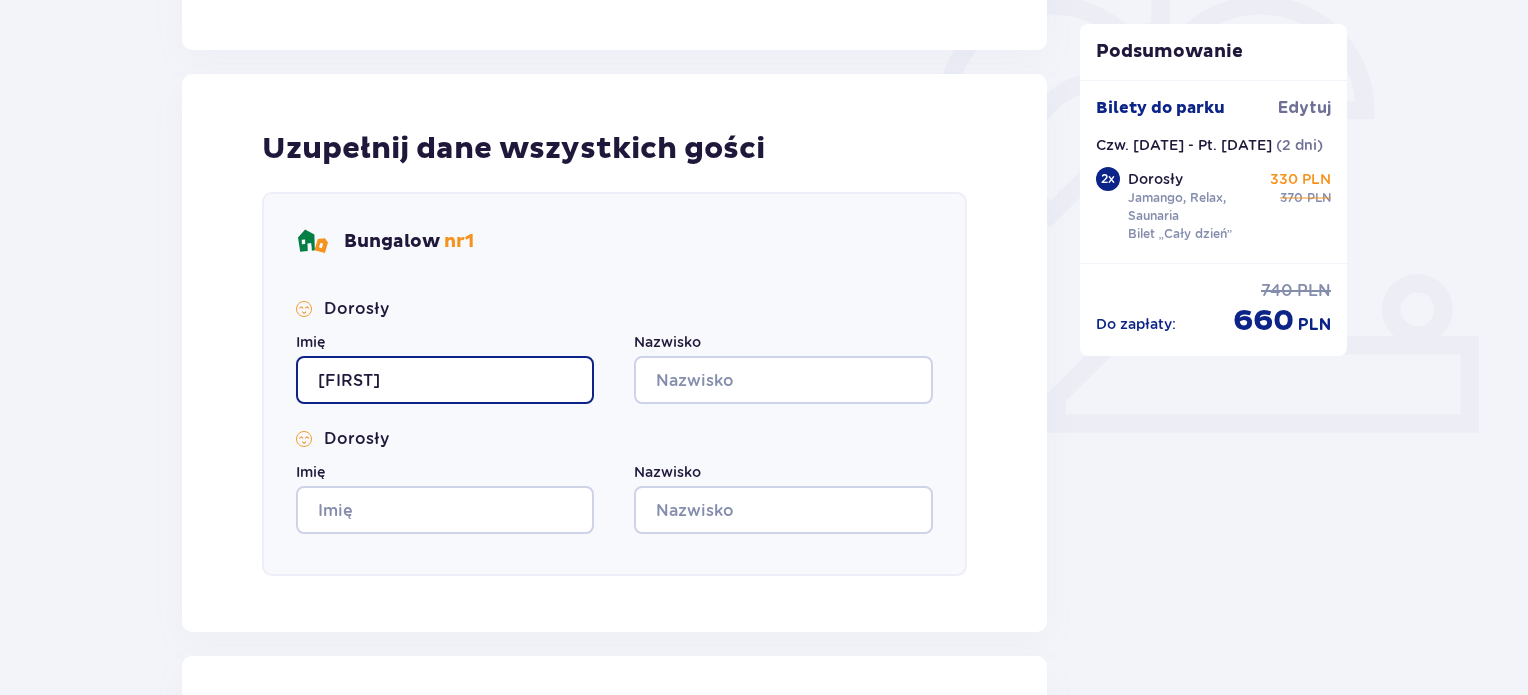 type on "Katrin" 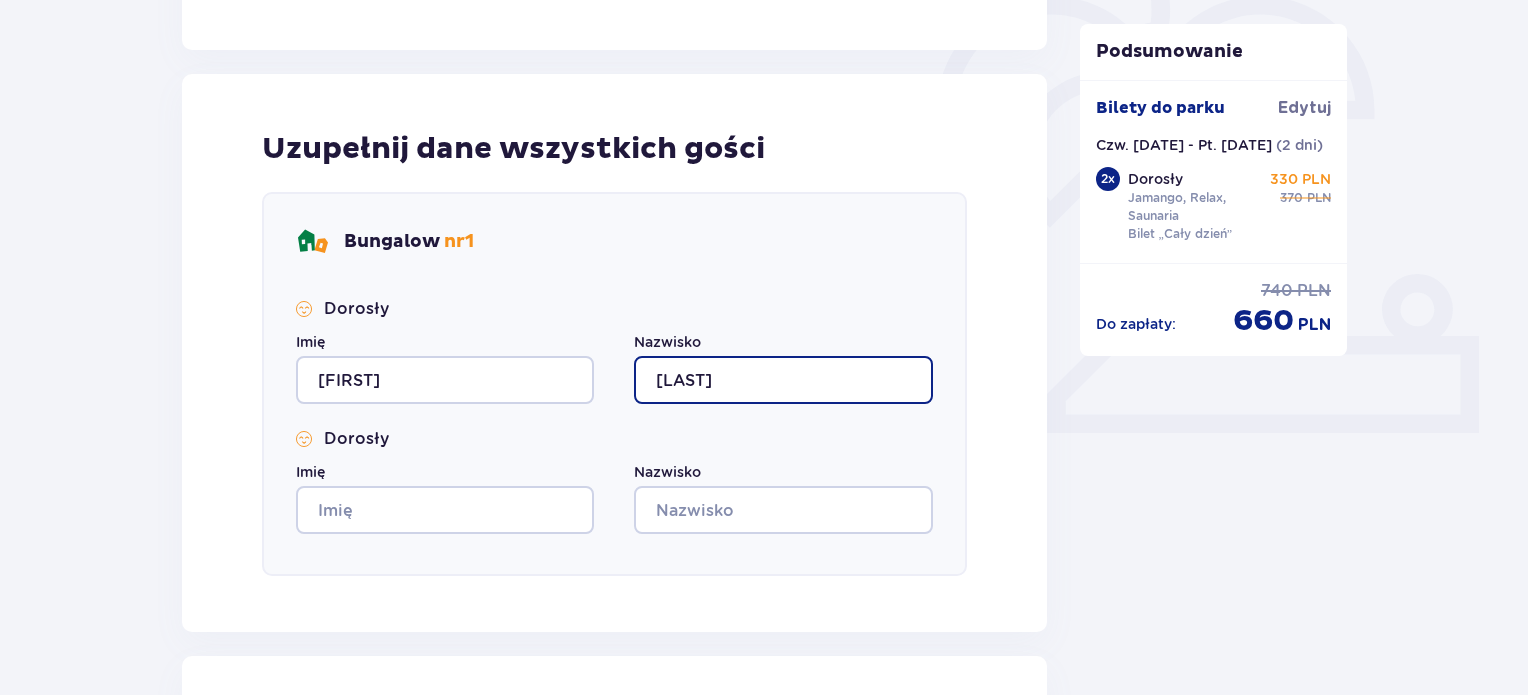 type on "Kubicka" 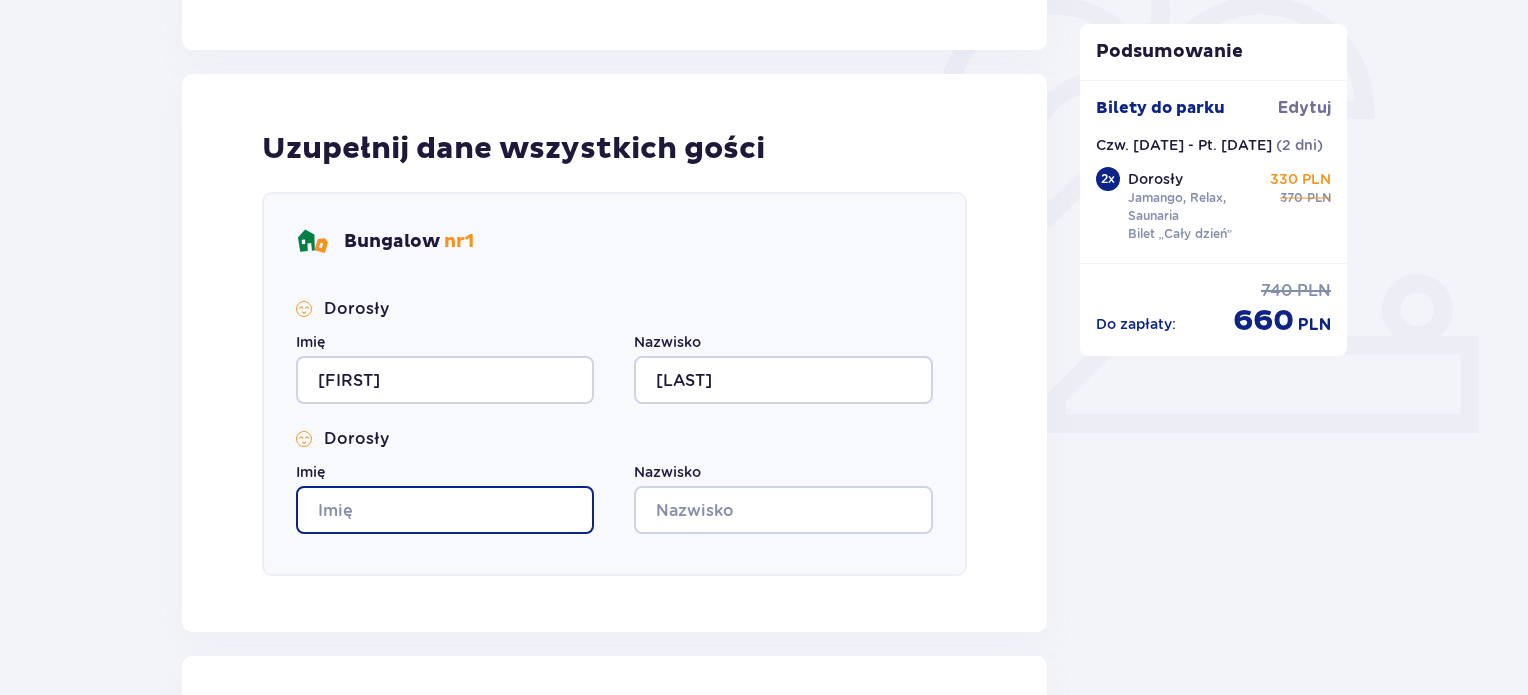 click on "Imię" at bounding box center (445, 510) 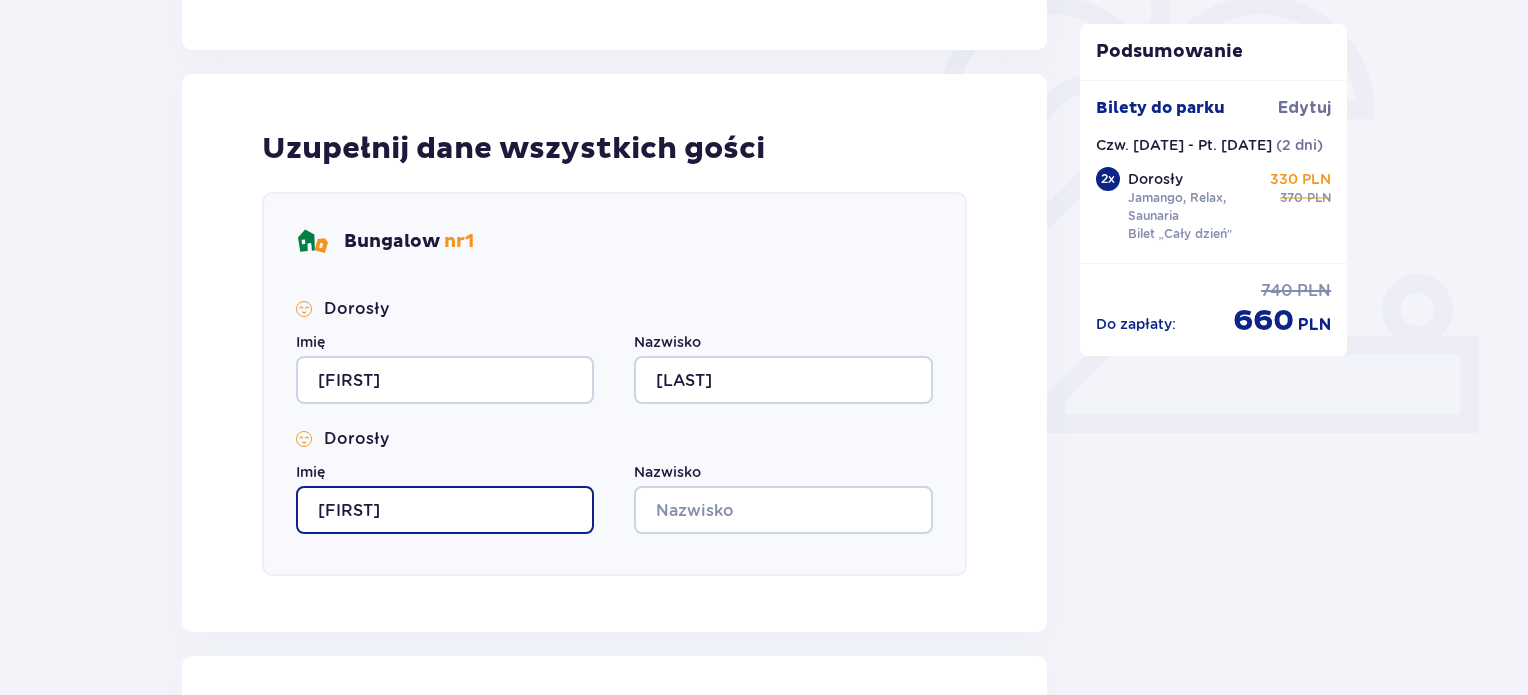 type on "Marek" 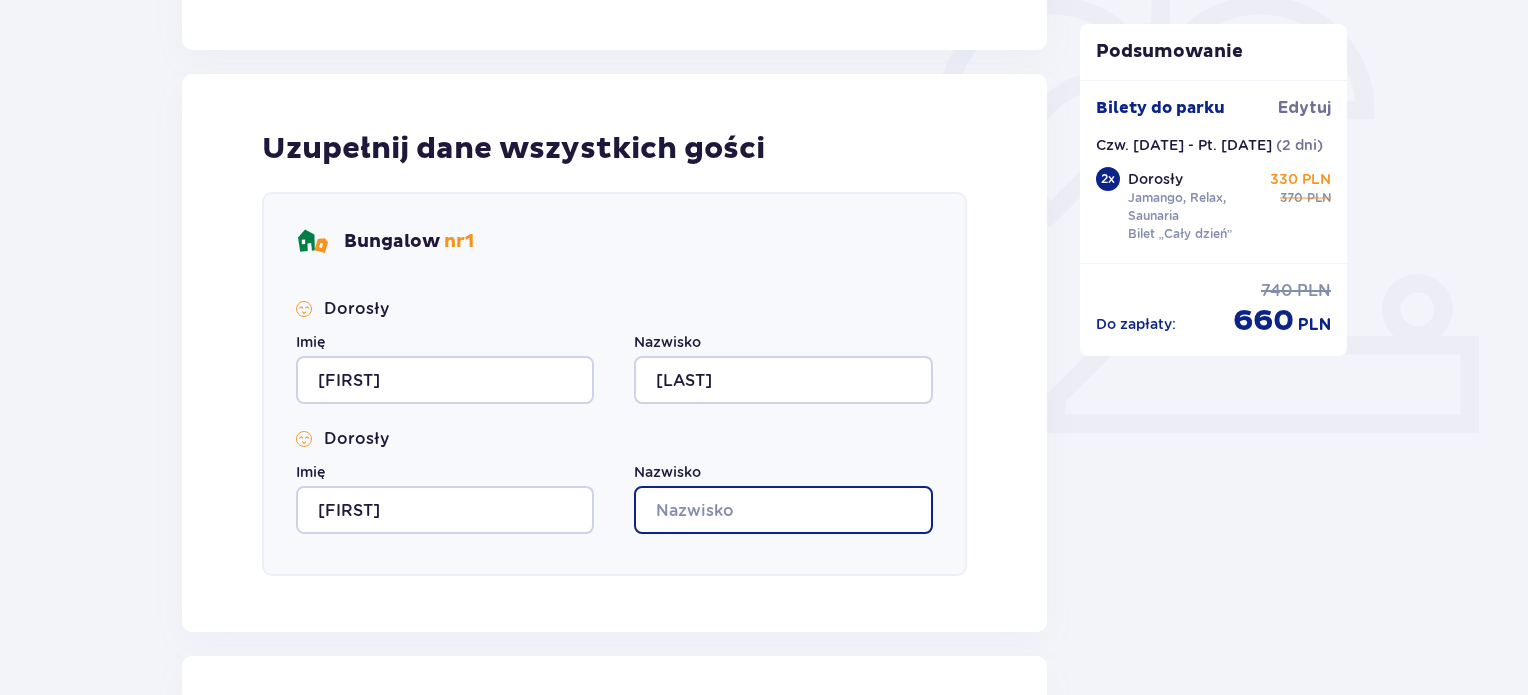 click on "Nazwisko" at bounding box center (783, 510) 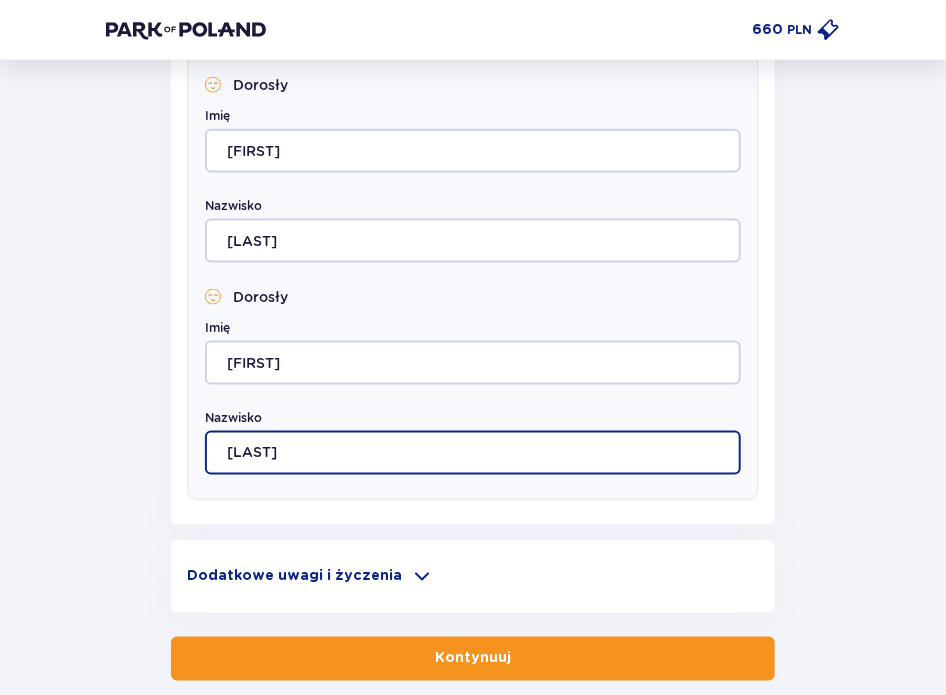 scroll, scrollTop: 836, scrollLeft: 0, axis: vertical 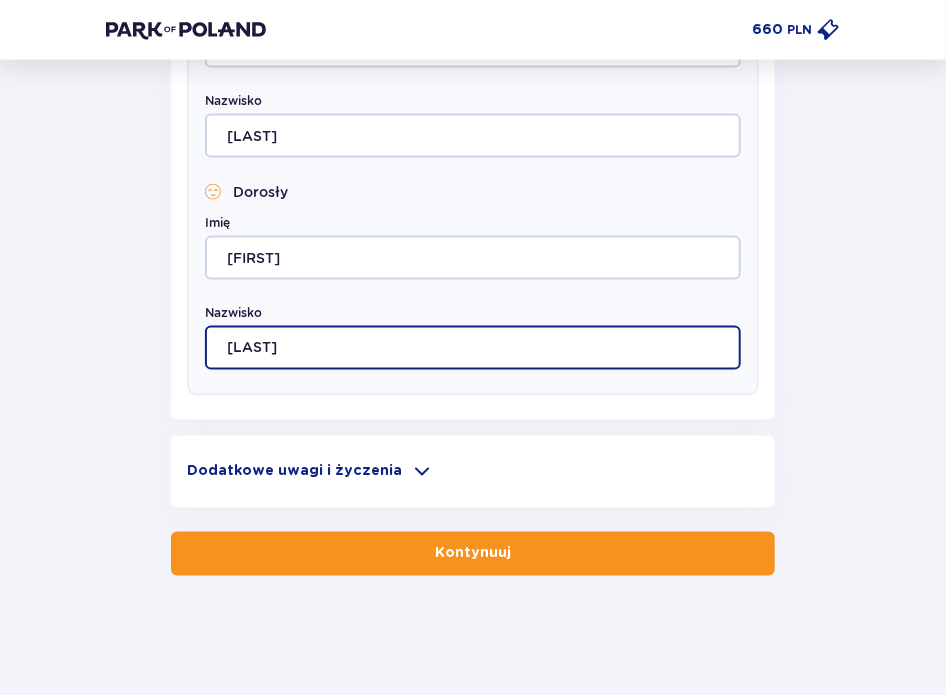 type on "Durmała" 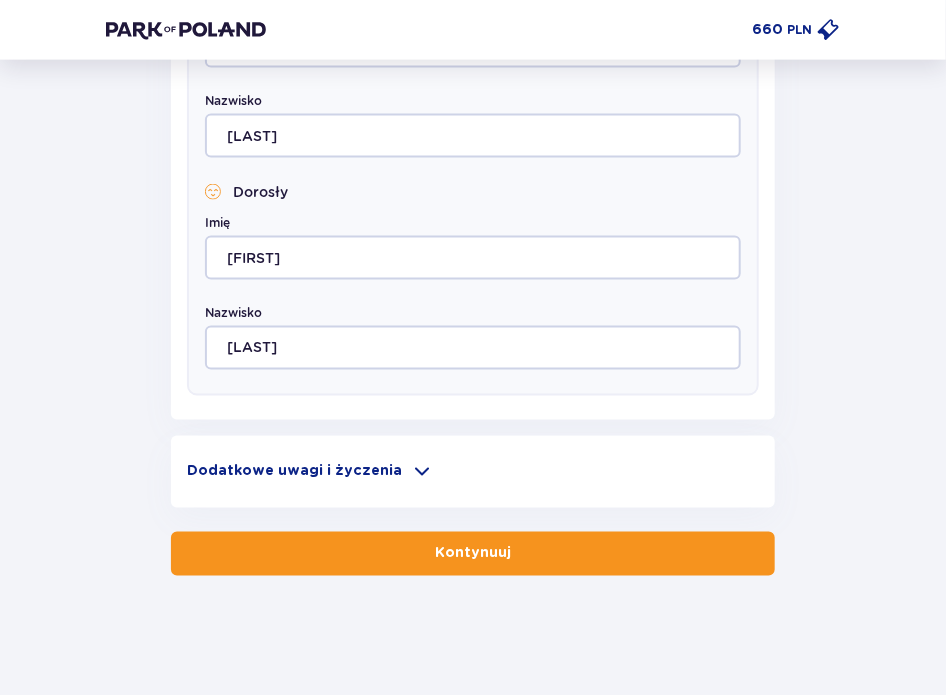 click on "Kontynuuj" at bounding box center [473, 554] 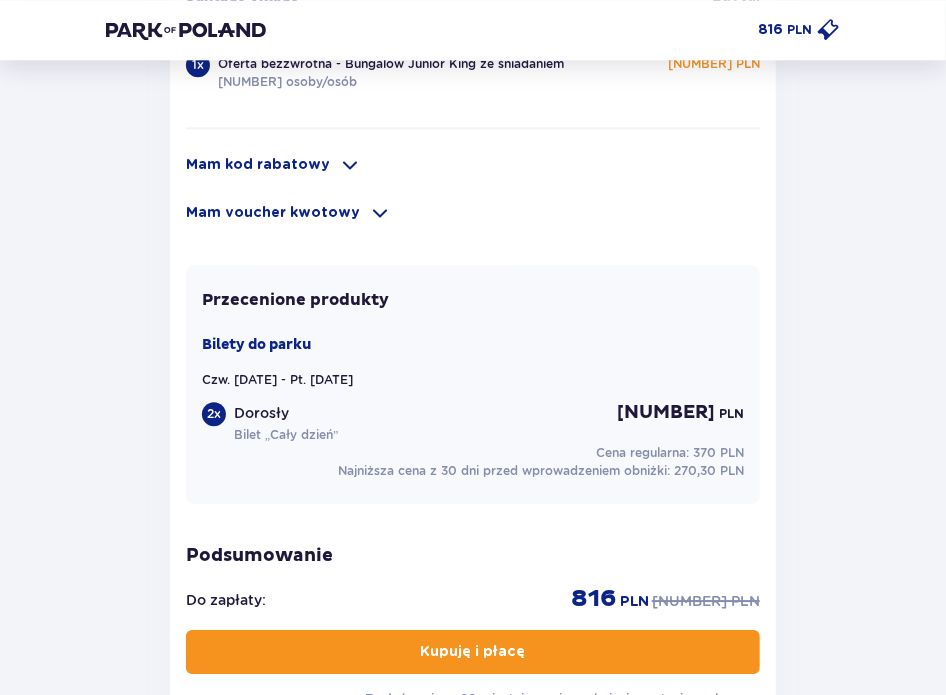 scroll, scrollTop: 1700, scrollLeft: 0, axis: vertical 